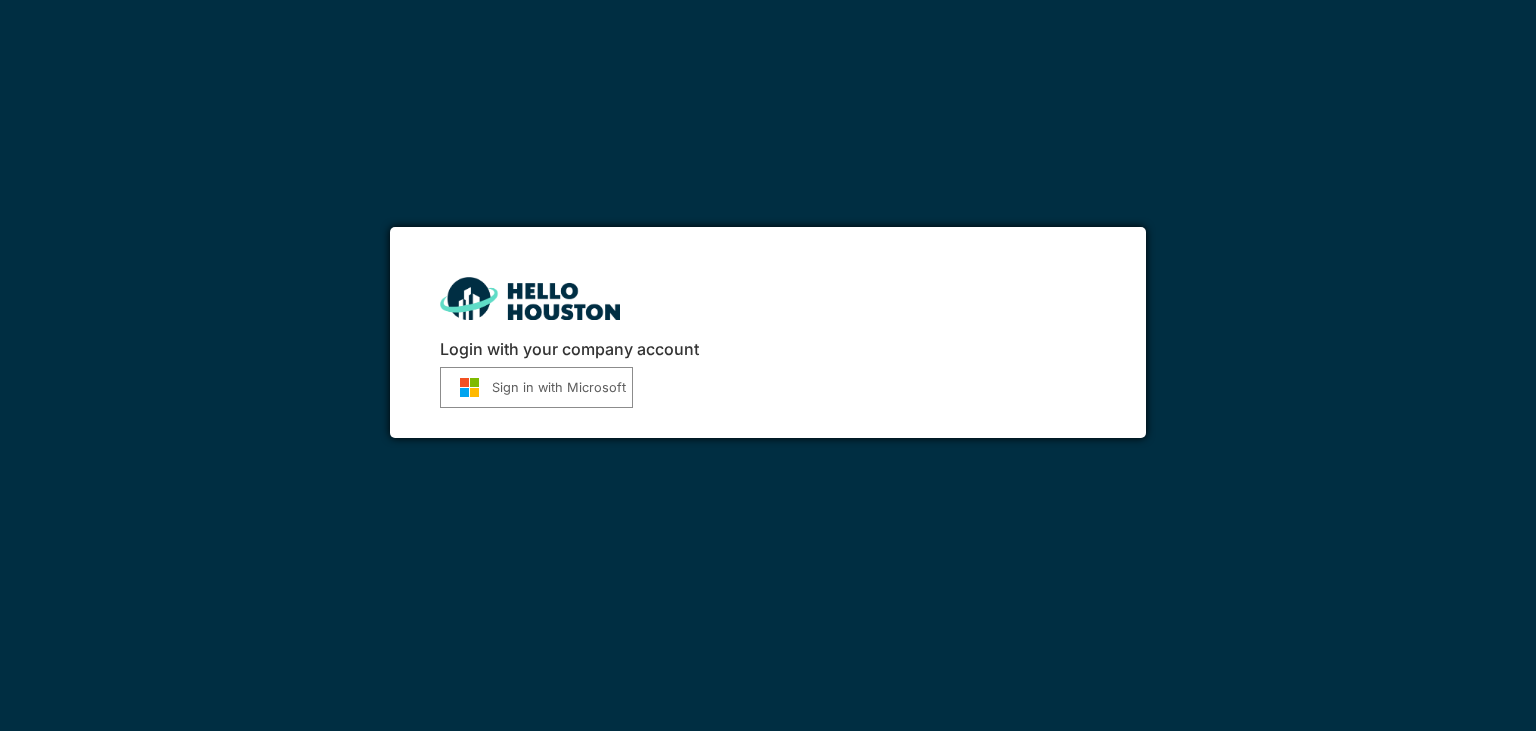 scroll, scrollTop: 0, scrollLeft: 0, axis: both 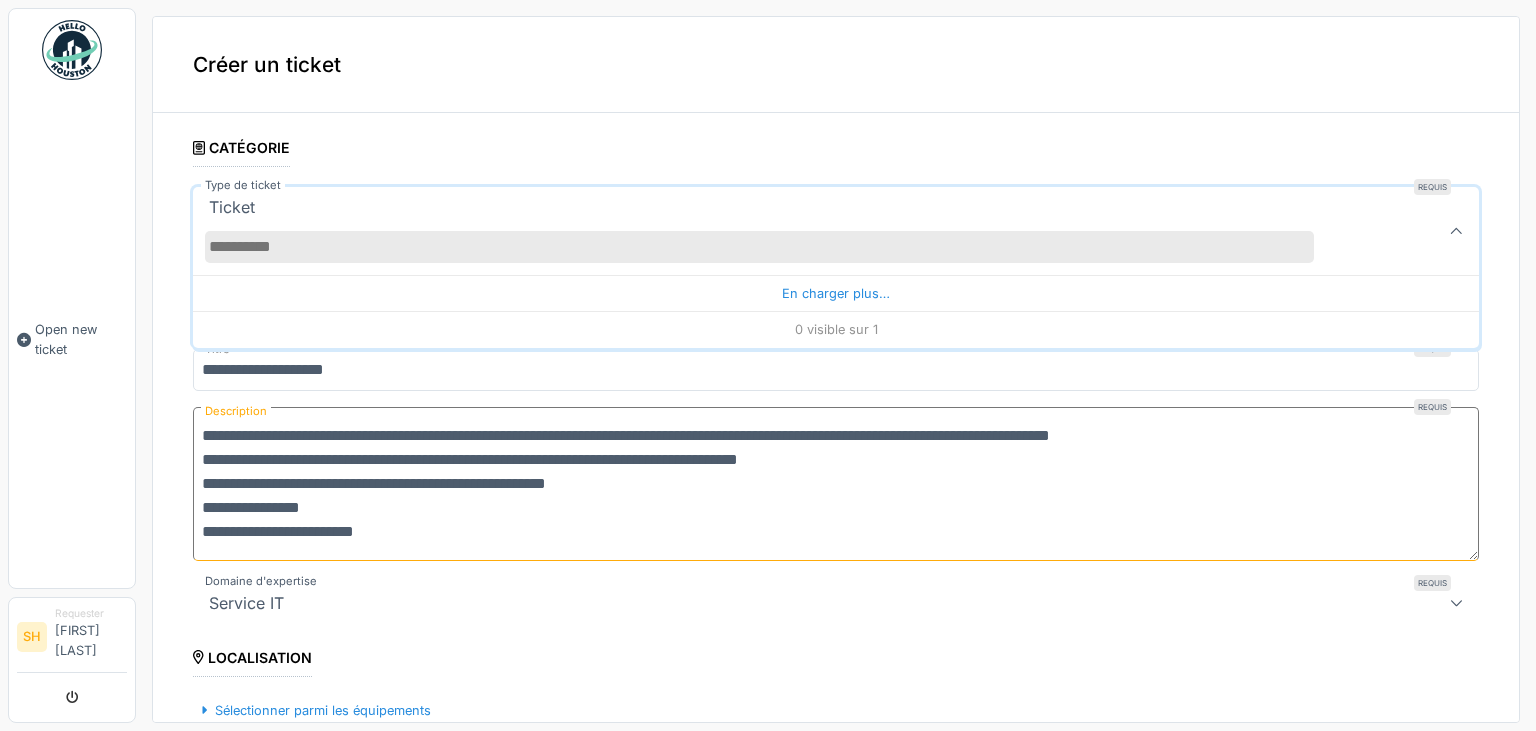 drag, startPoint x: 404, startPoint y: 542, endPoint x: 287, endPoint y: 490, distance: 128.03516 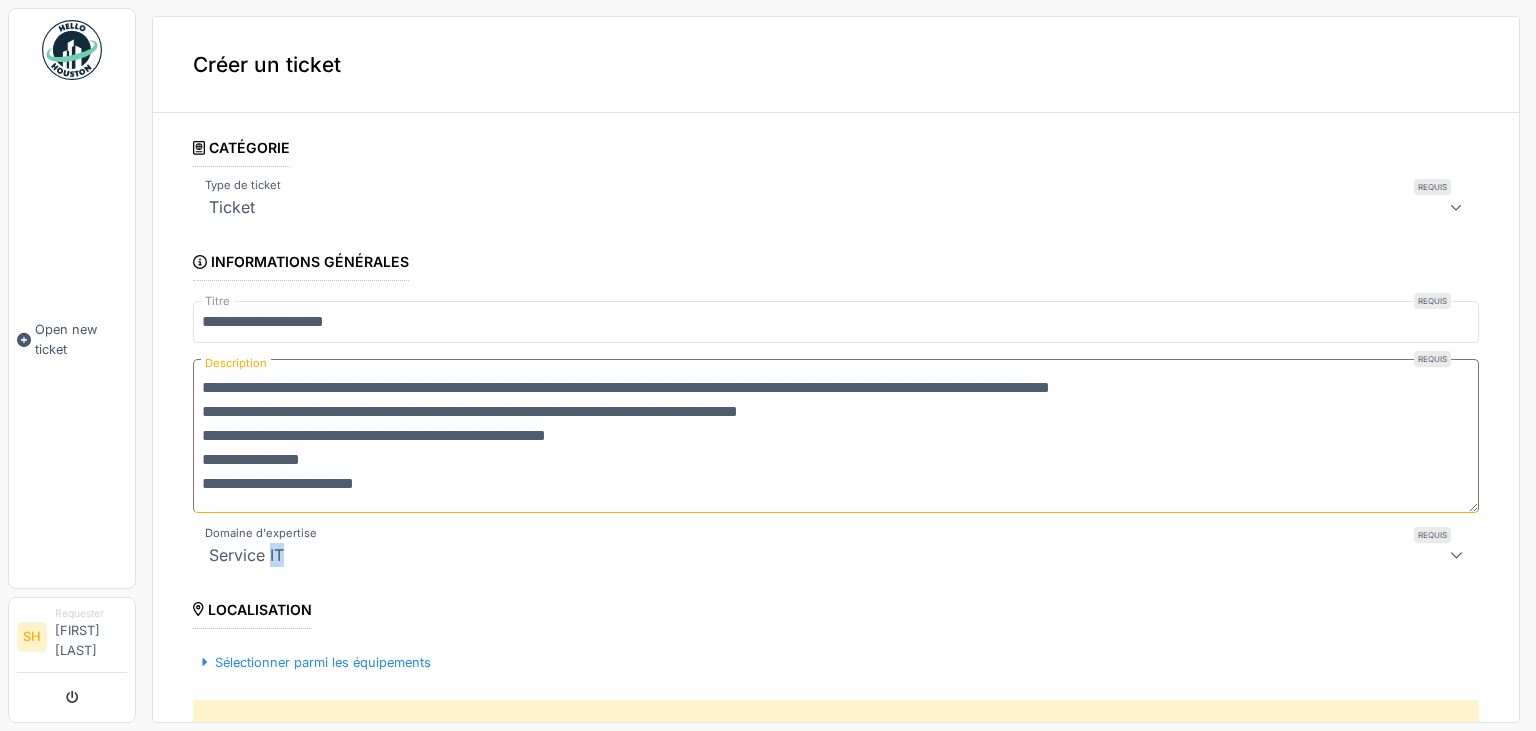 drag, startPoint x: 287, startPoint y: 490, endPoint x: 216, endPoint y: 418, distance: 101.118744 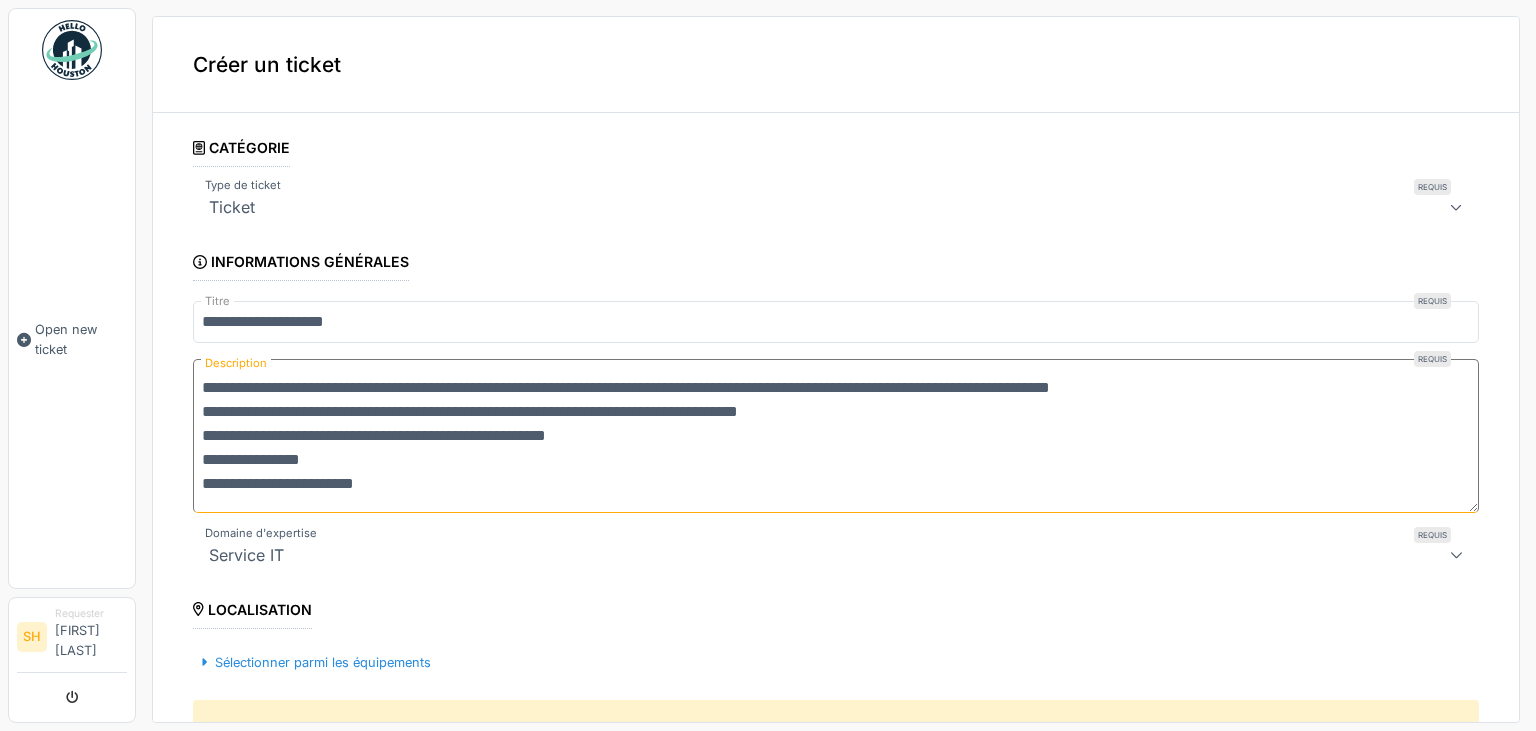 drag, startPoint x: 202, startPoint y: 386, endPoint x: 487, endPoint y: 511, distance: 311.20734 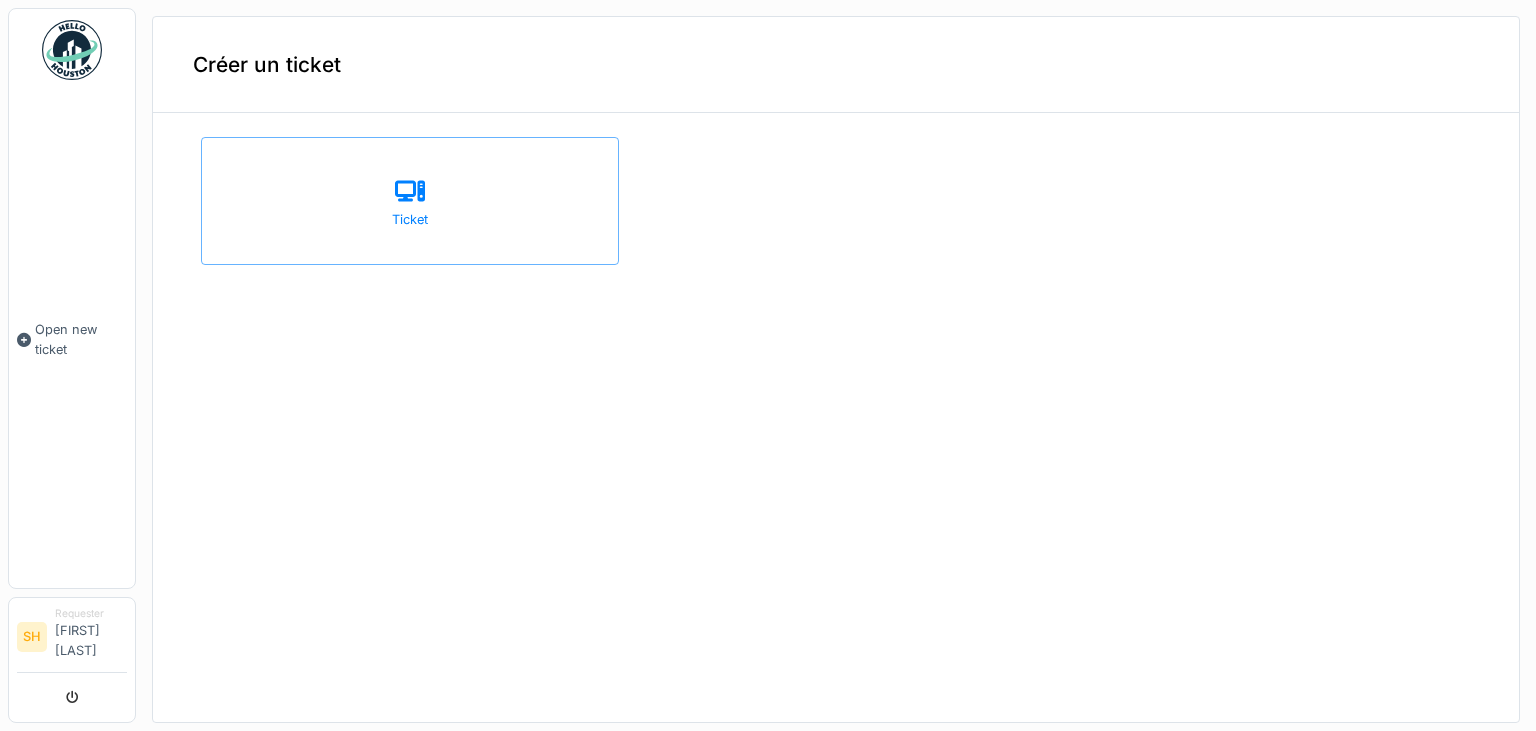 scroll, scrollTop: 0, scrollLeft: 0, axis: both 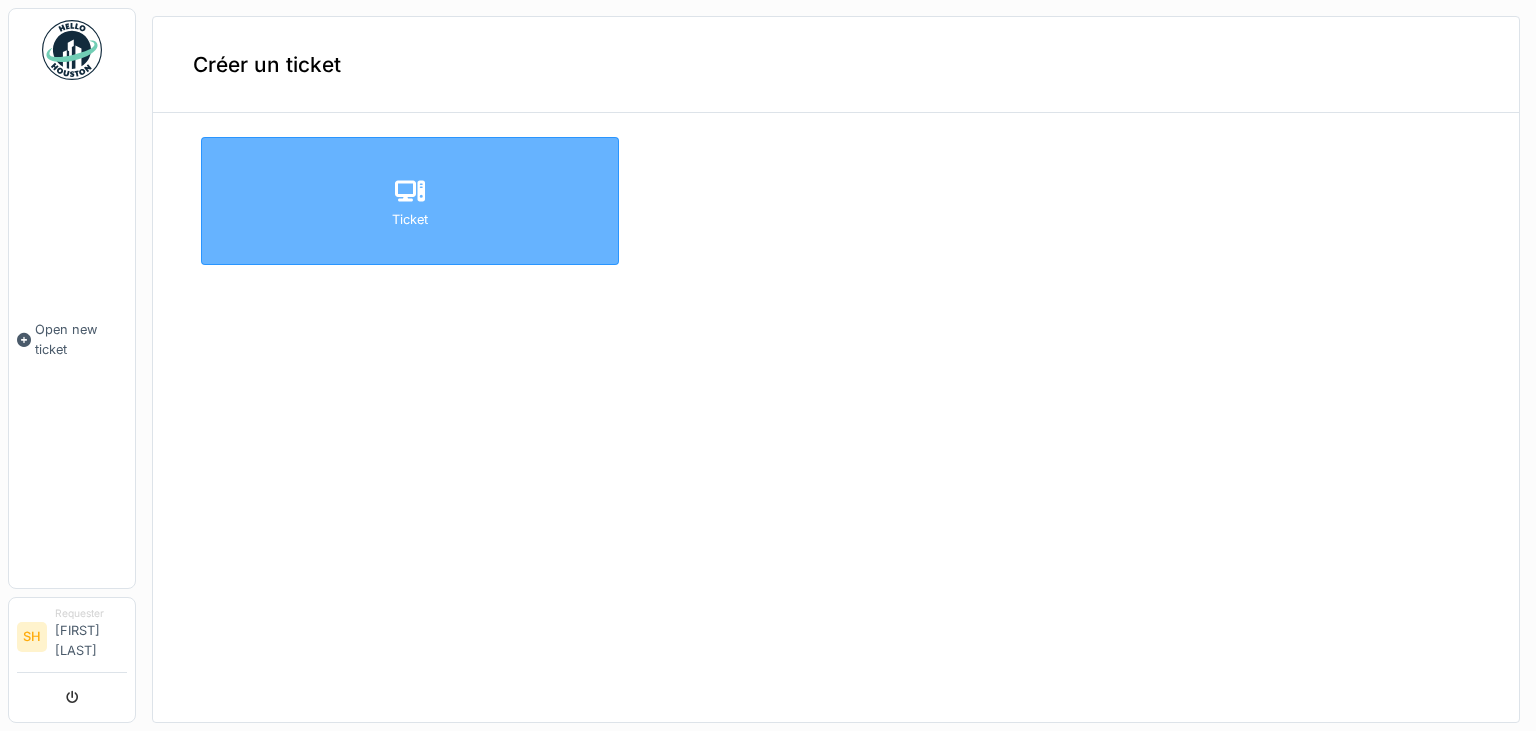 click on "Ticket" at bounding box center [410, 219] 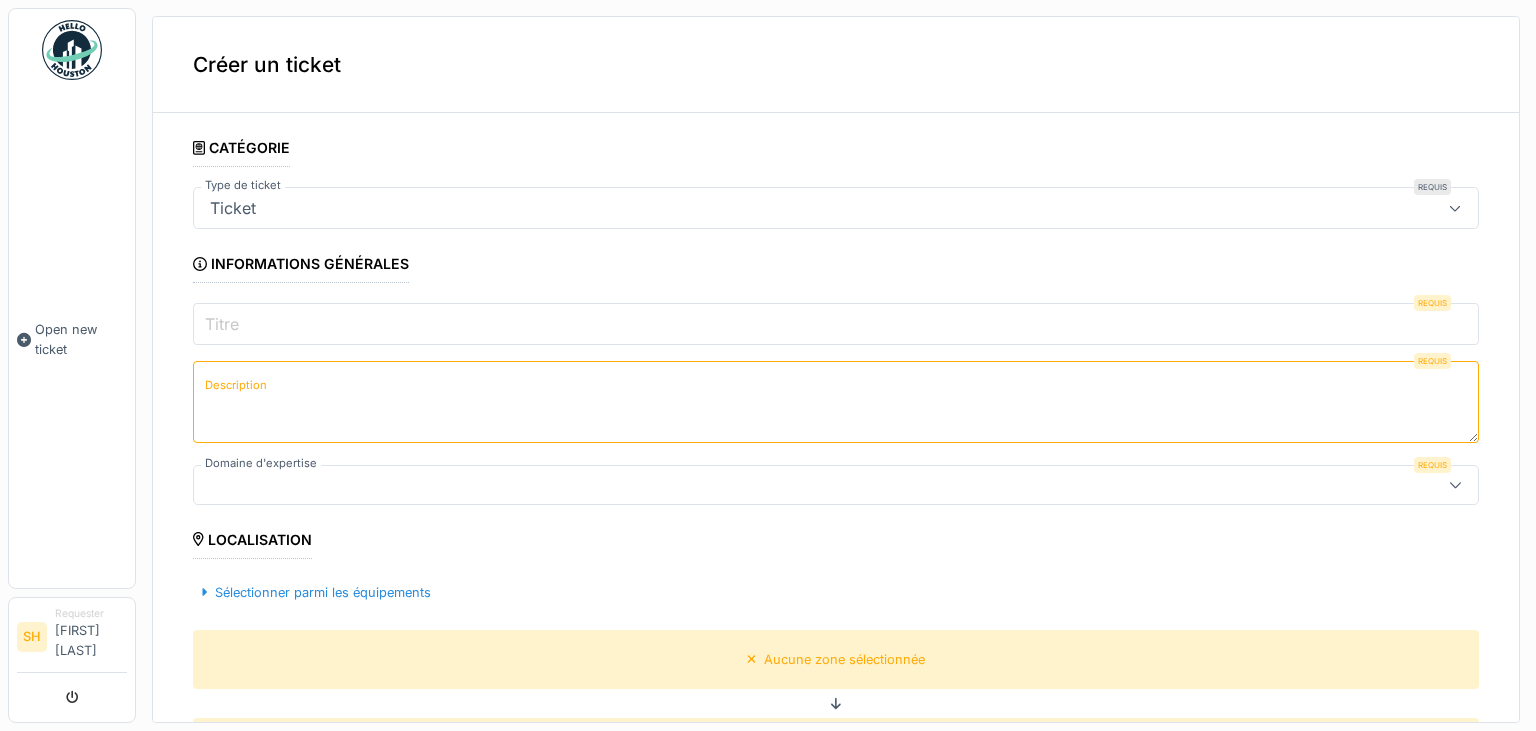 click on "Description" at bounding box center (836, 402) 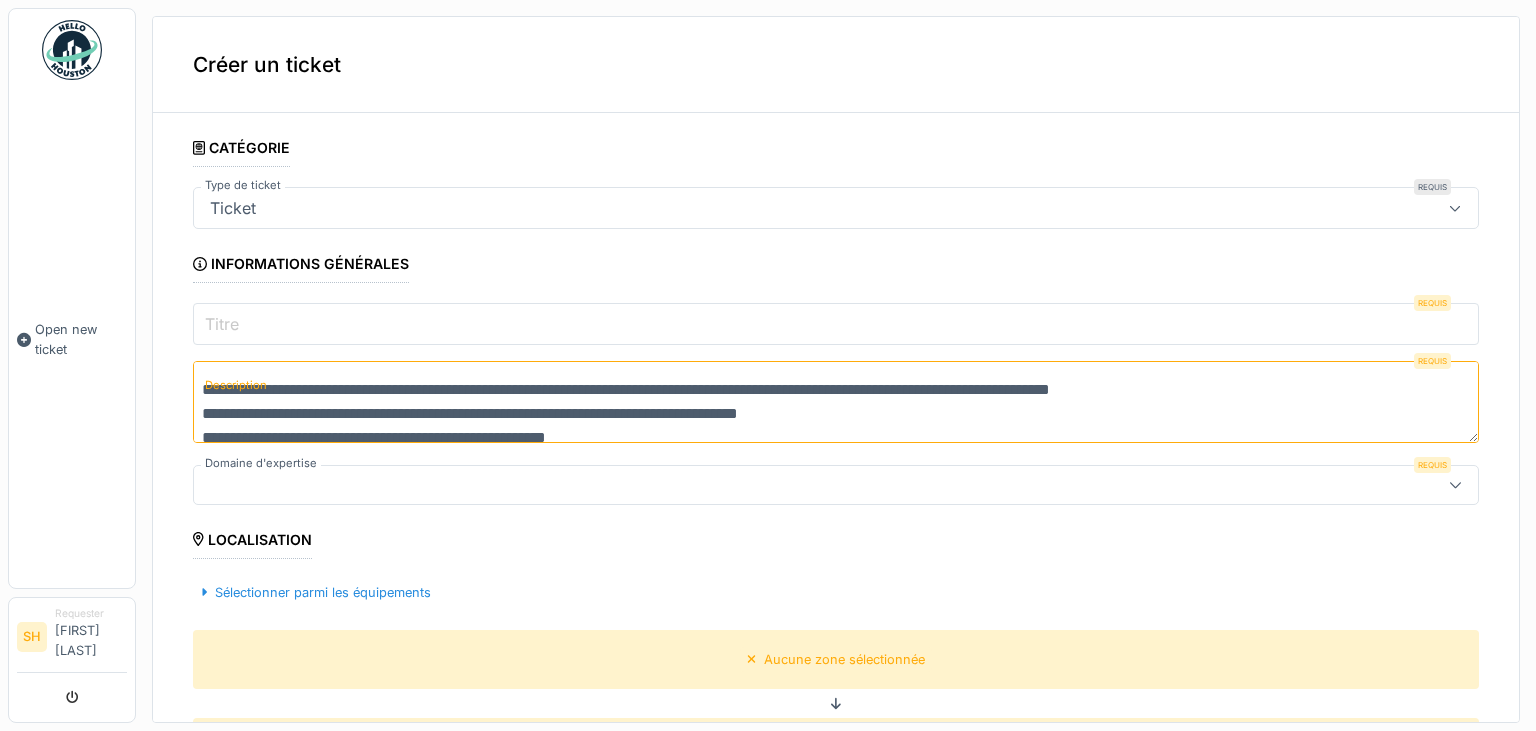 scroll, scrollTop: 0, scrollLeft: 0, axis: both 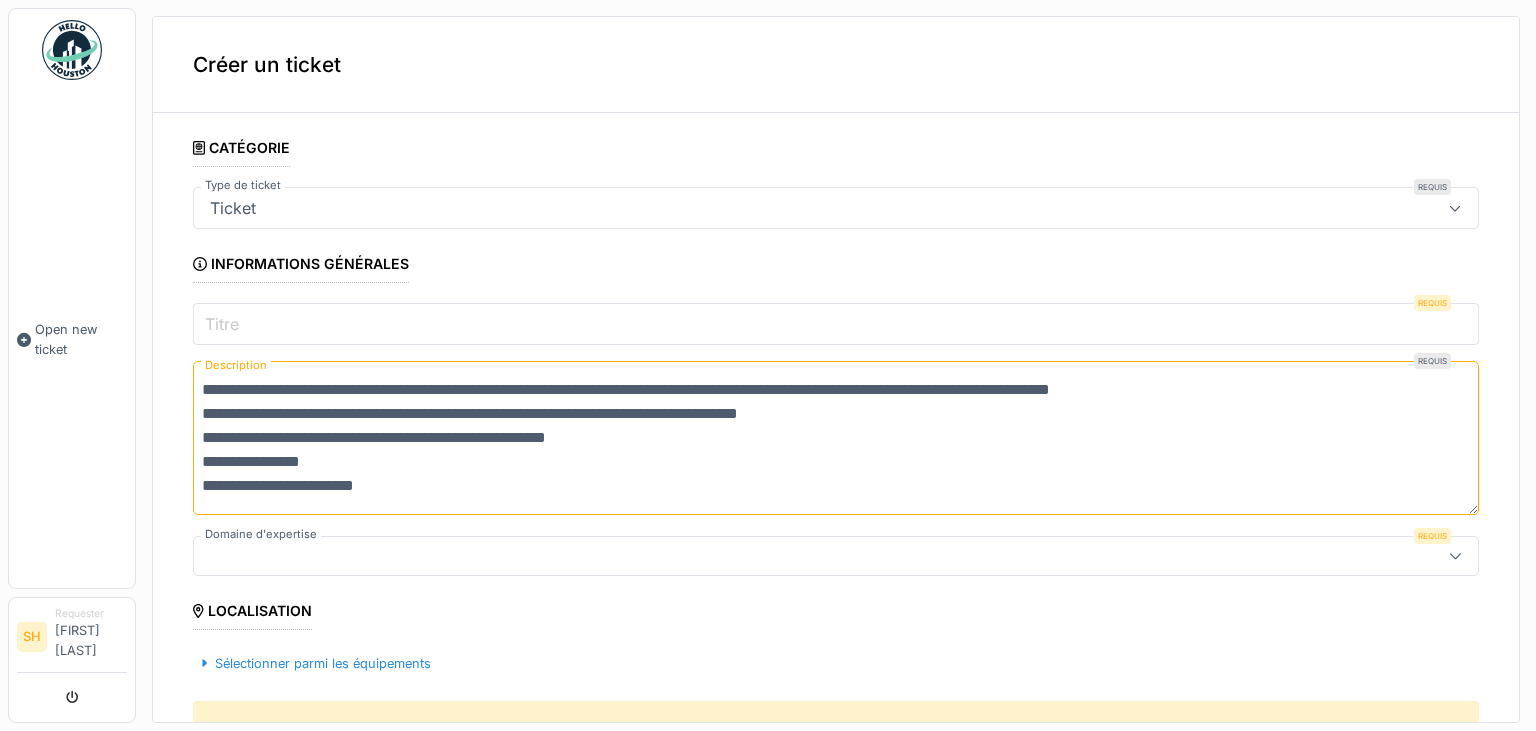 type on "**********" 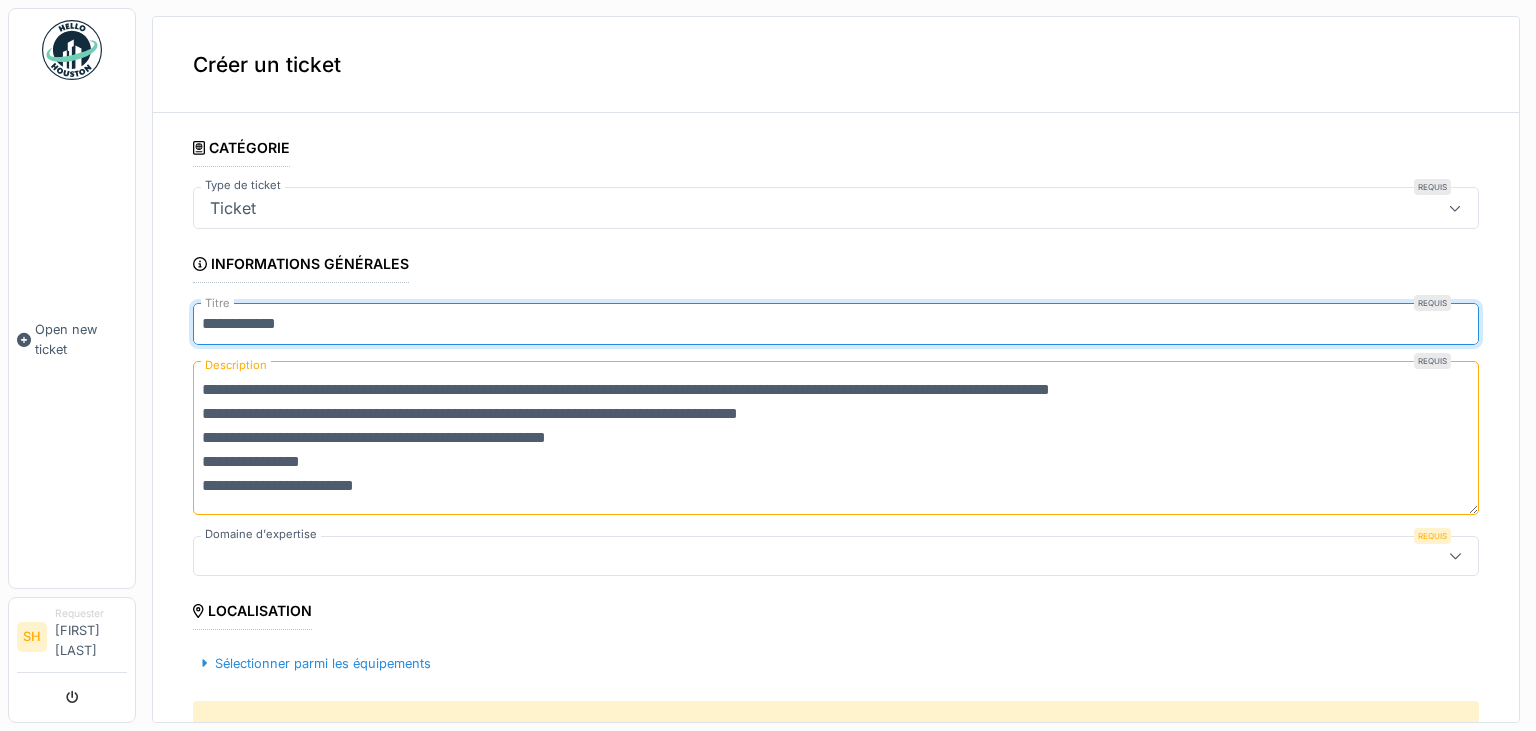 scroll, scrollTop: 480, scrollLeft: 0, axis: vertical 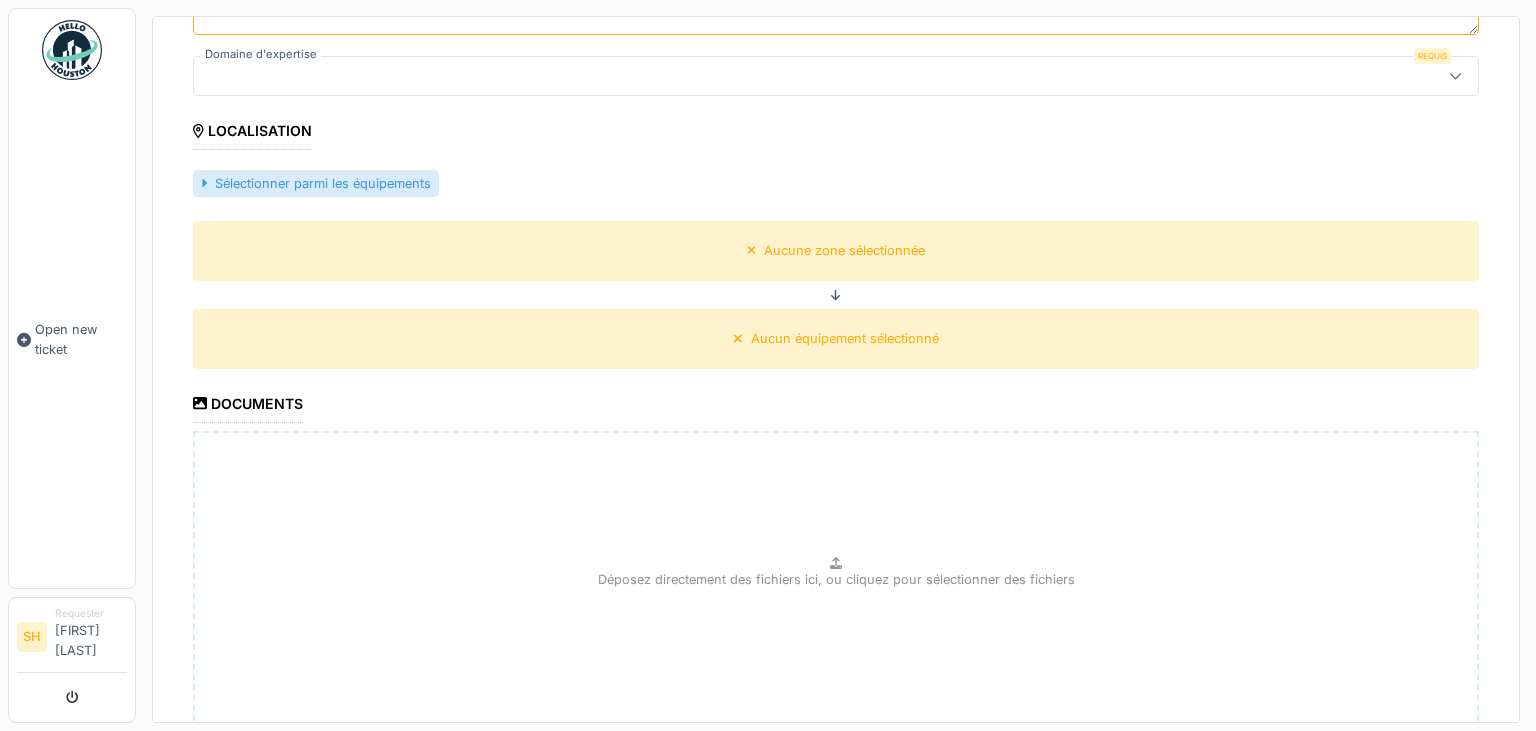 type on "**********" 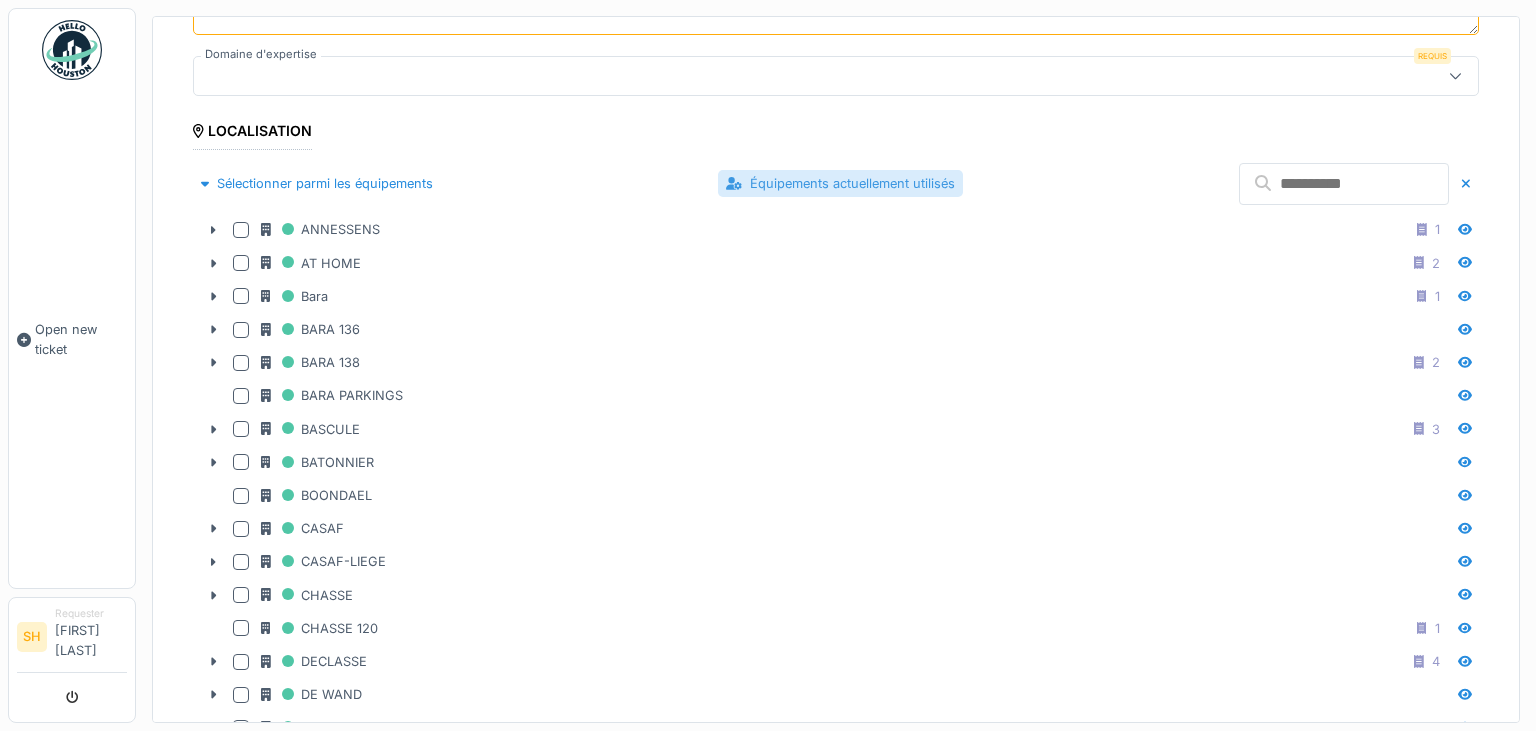 click on "Équipements actuellement utilisés" at bounding box center (840, 183) 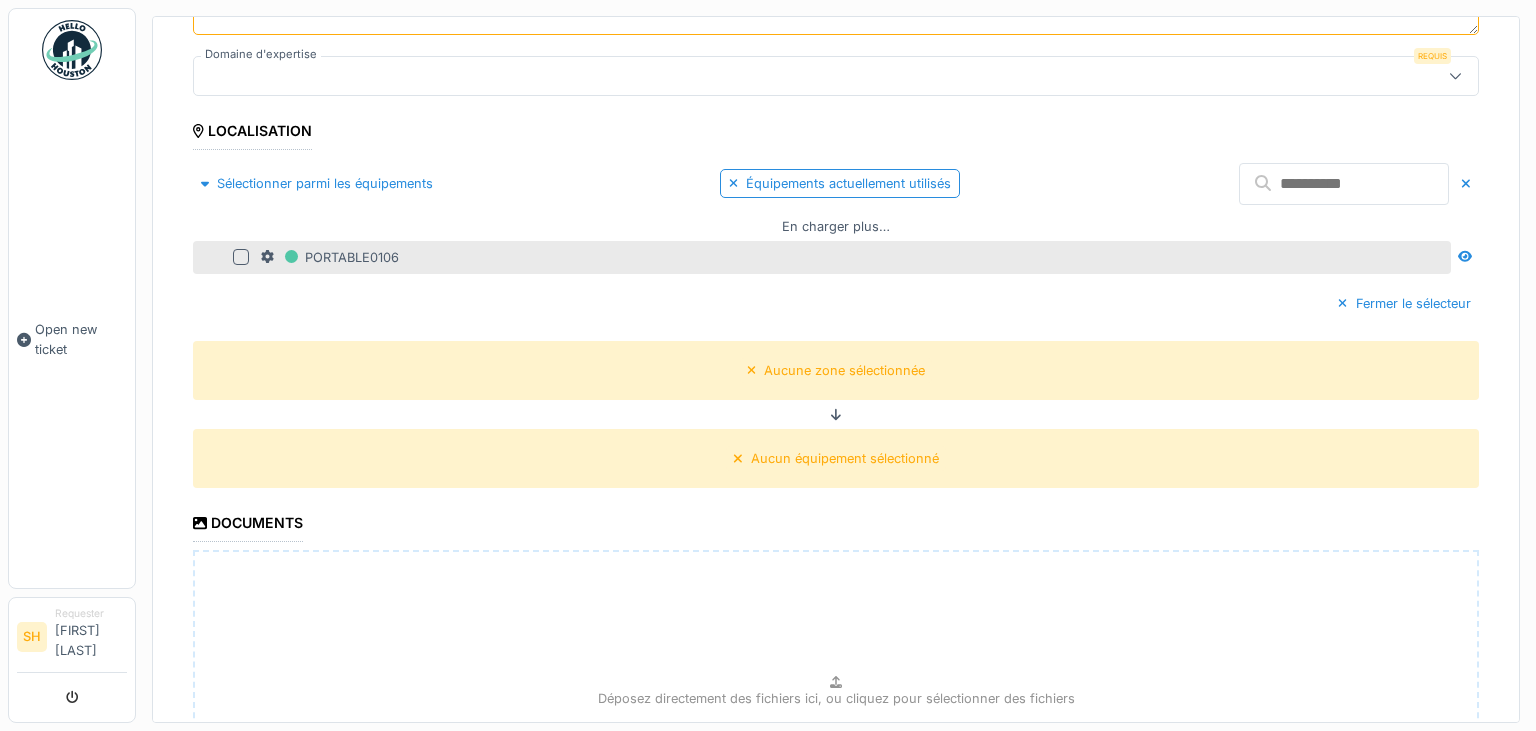 click at bounding box center (241, 257) 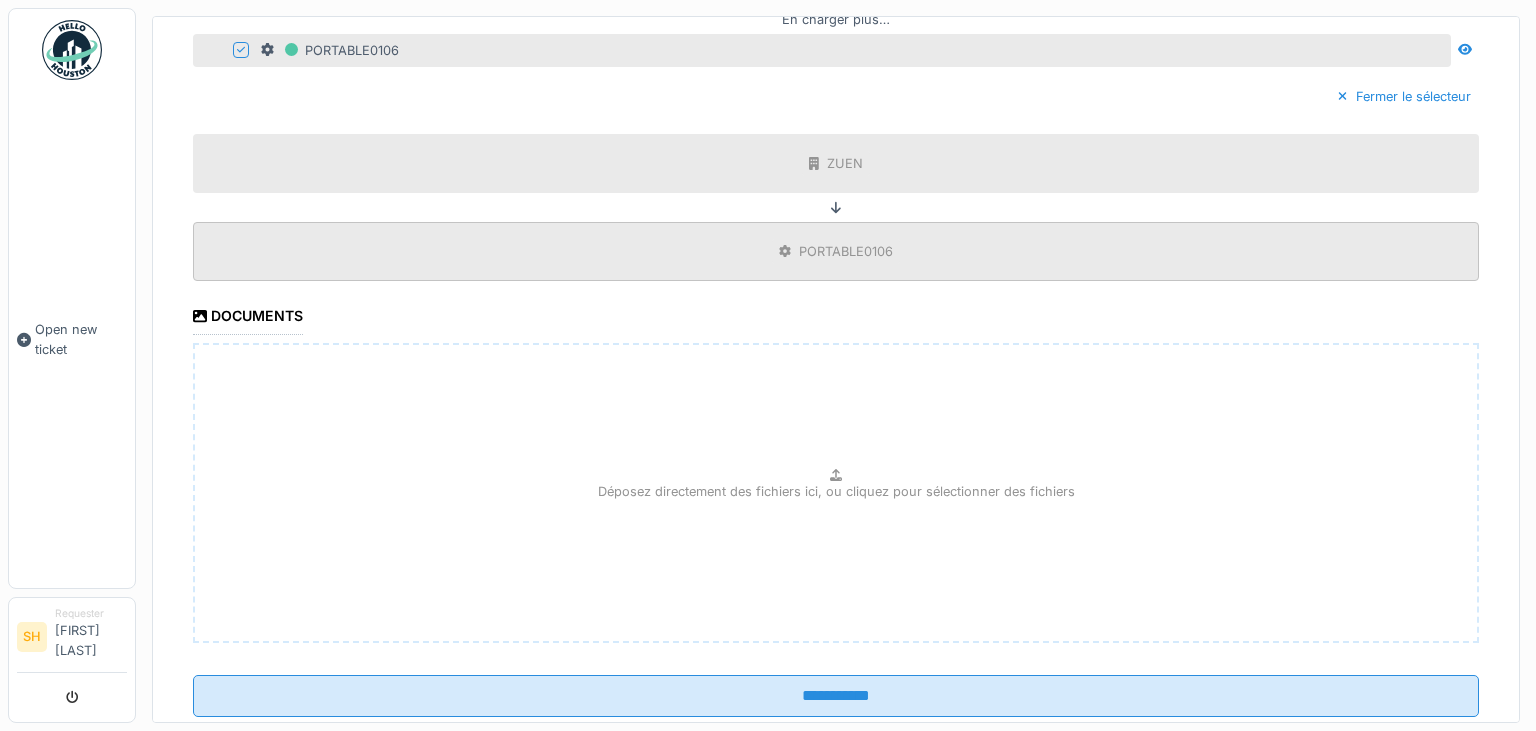 scroll, scrollTop: 730, scrollLeft: 0, axis: vertical 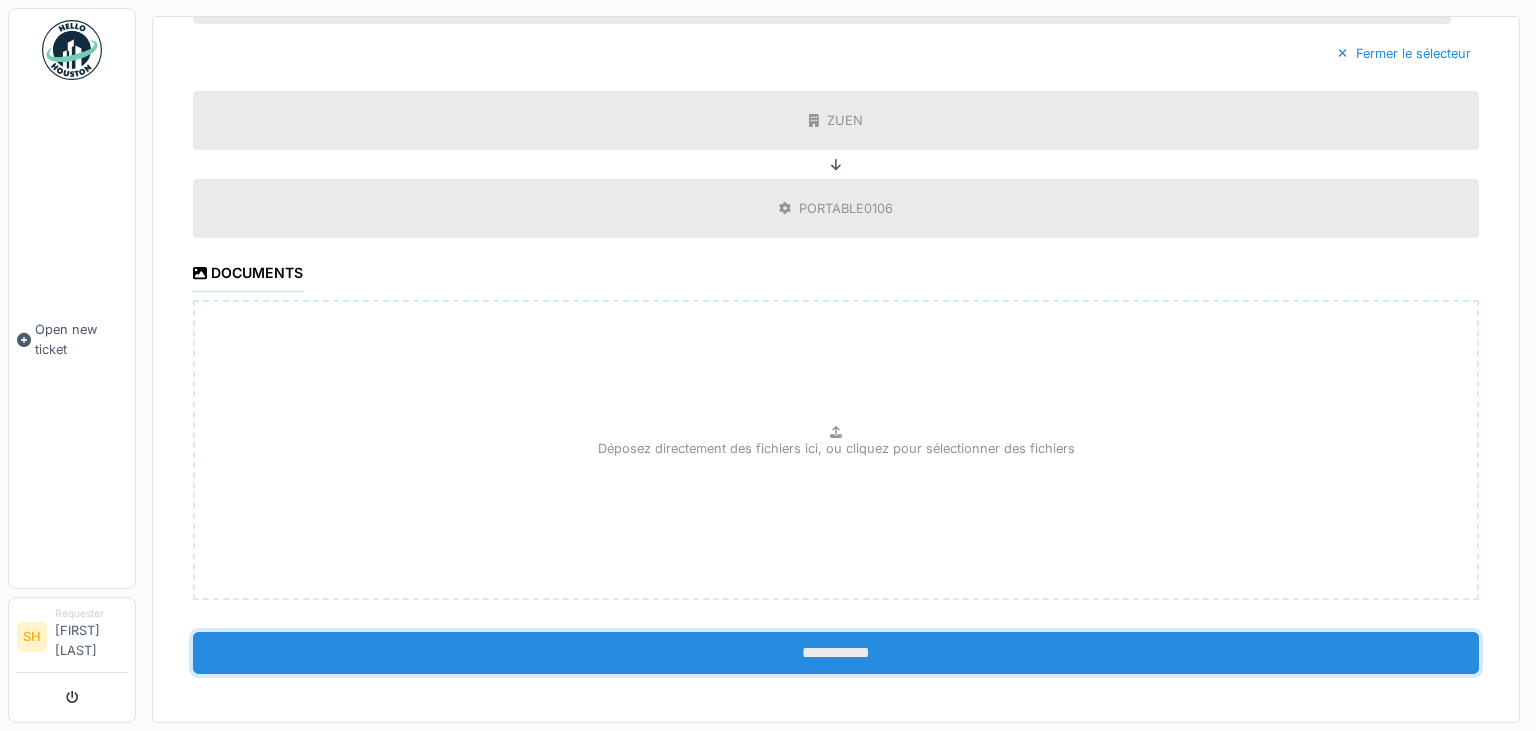 click on "**********" at bounding box center (836, 653) 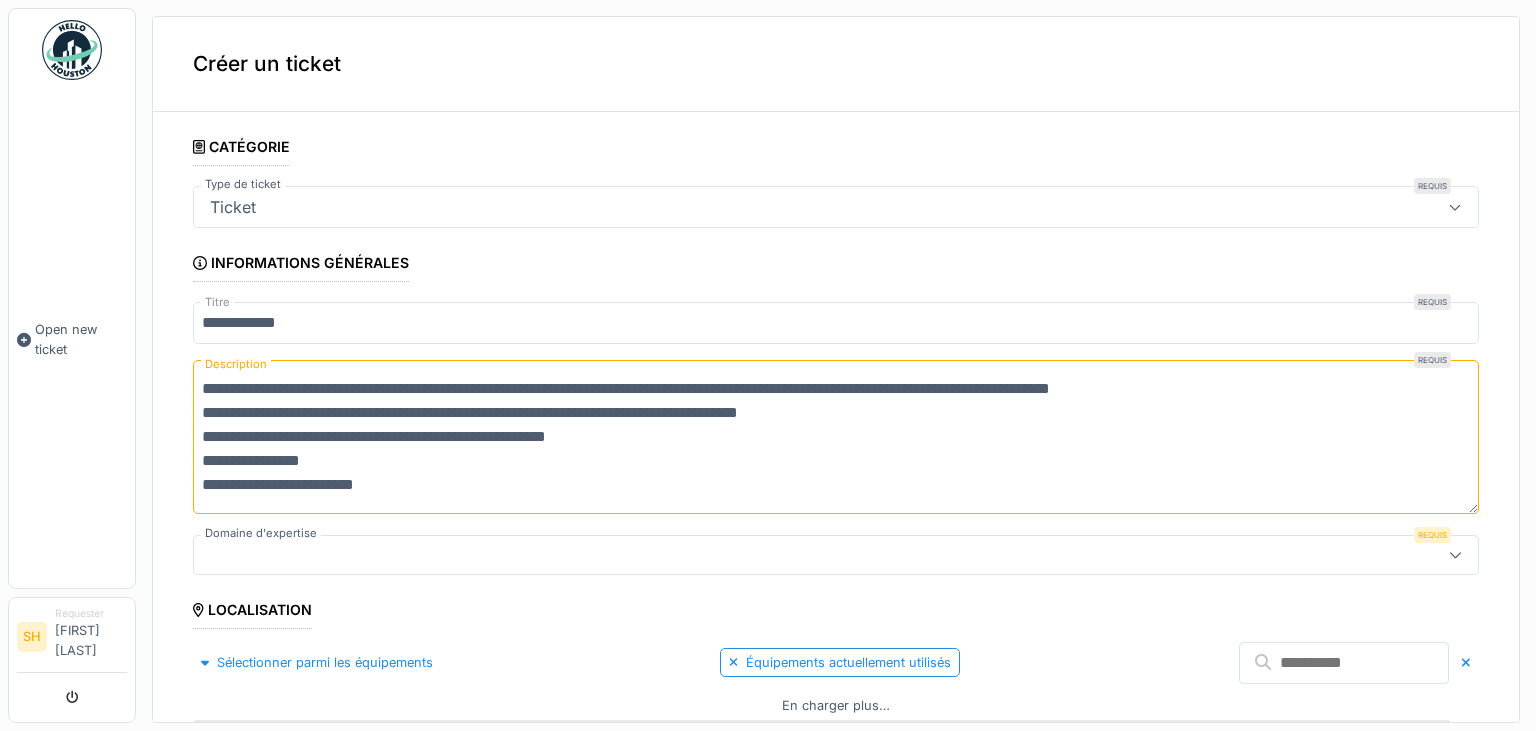 scroll, scrollTop: 0, scrollLeft: 0, axis: both 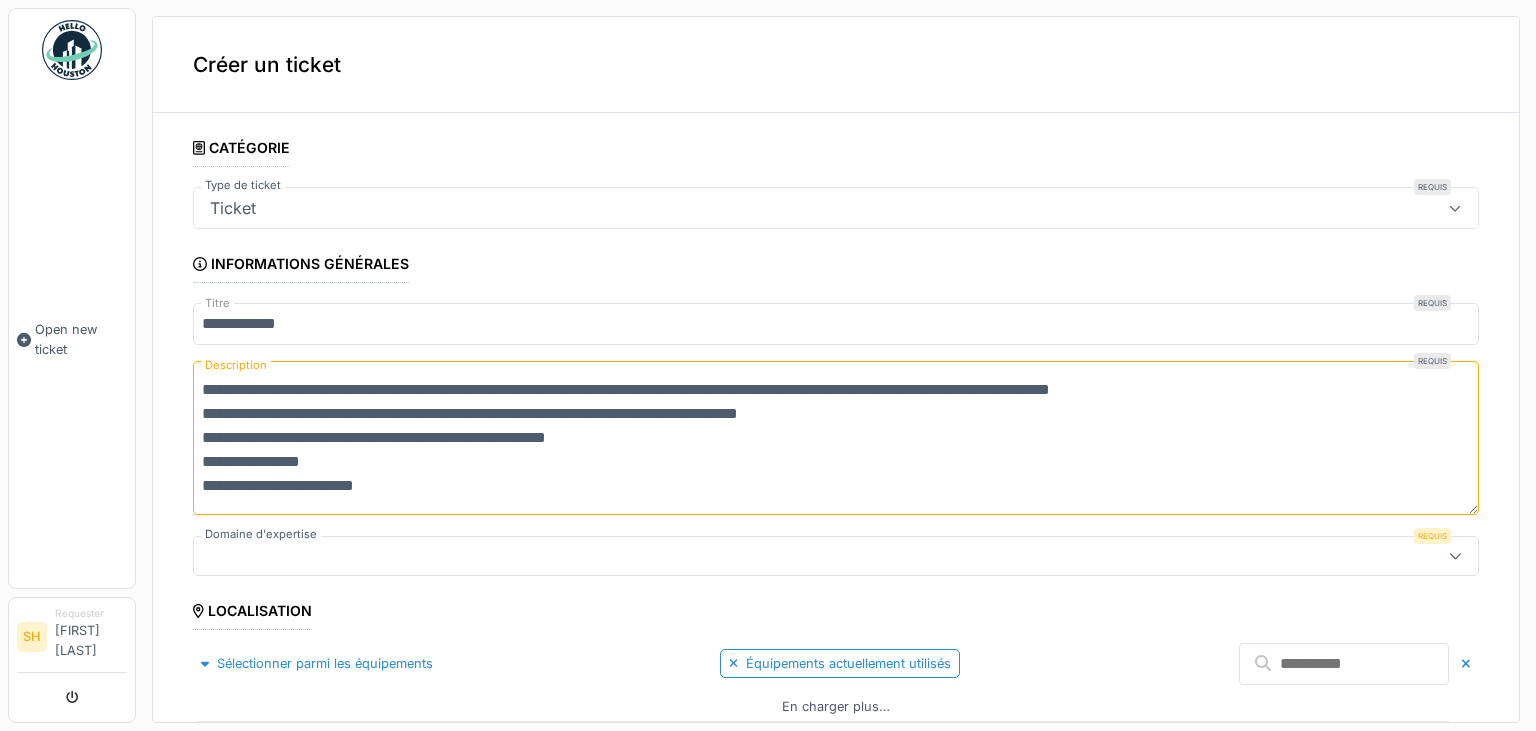 click at bounding box center (1455, 556) 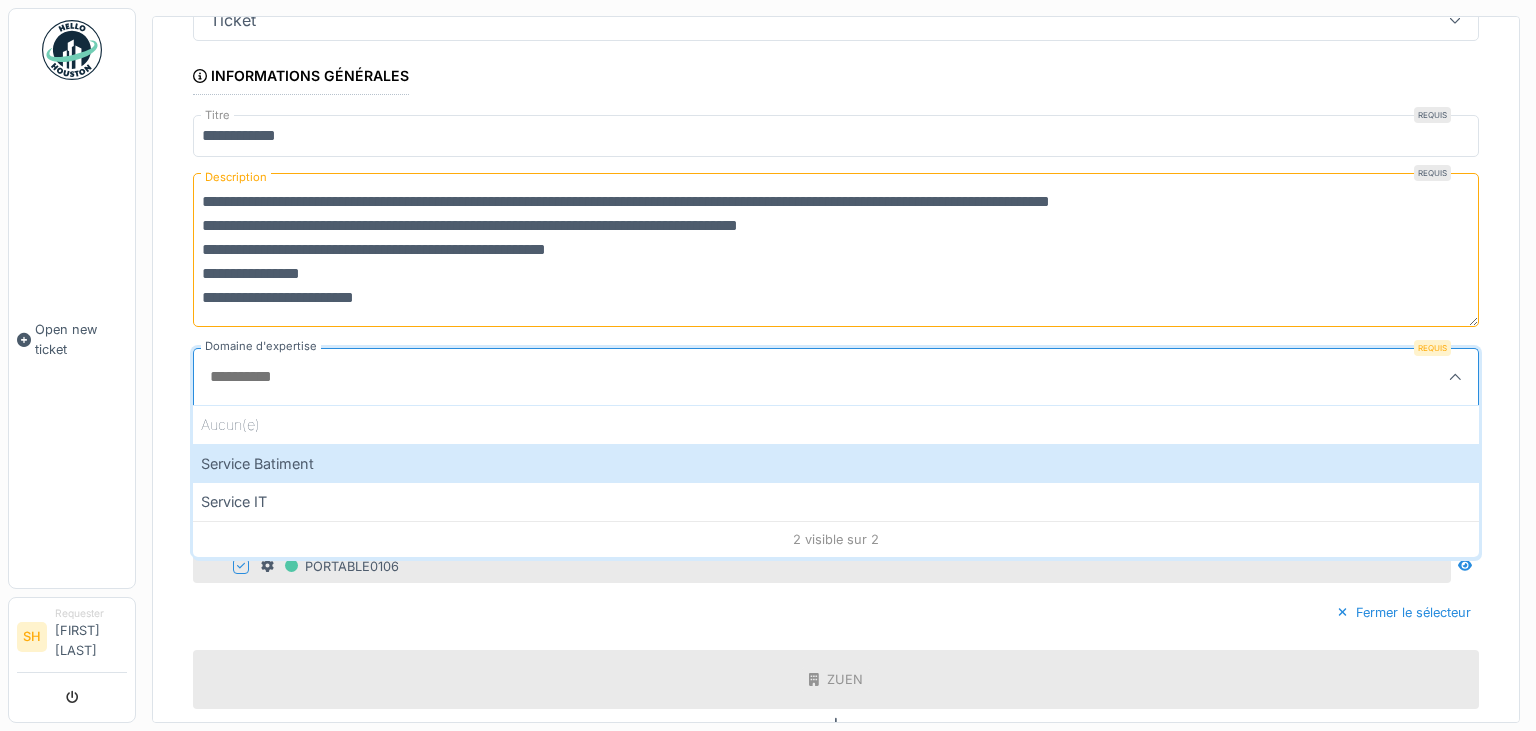 scroll, scrollTop: 190, scrollLeft: 0, axis: vertical 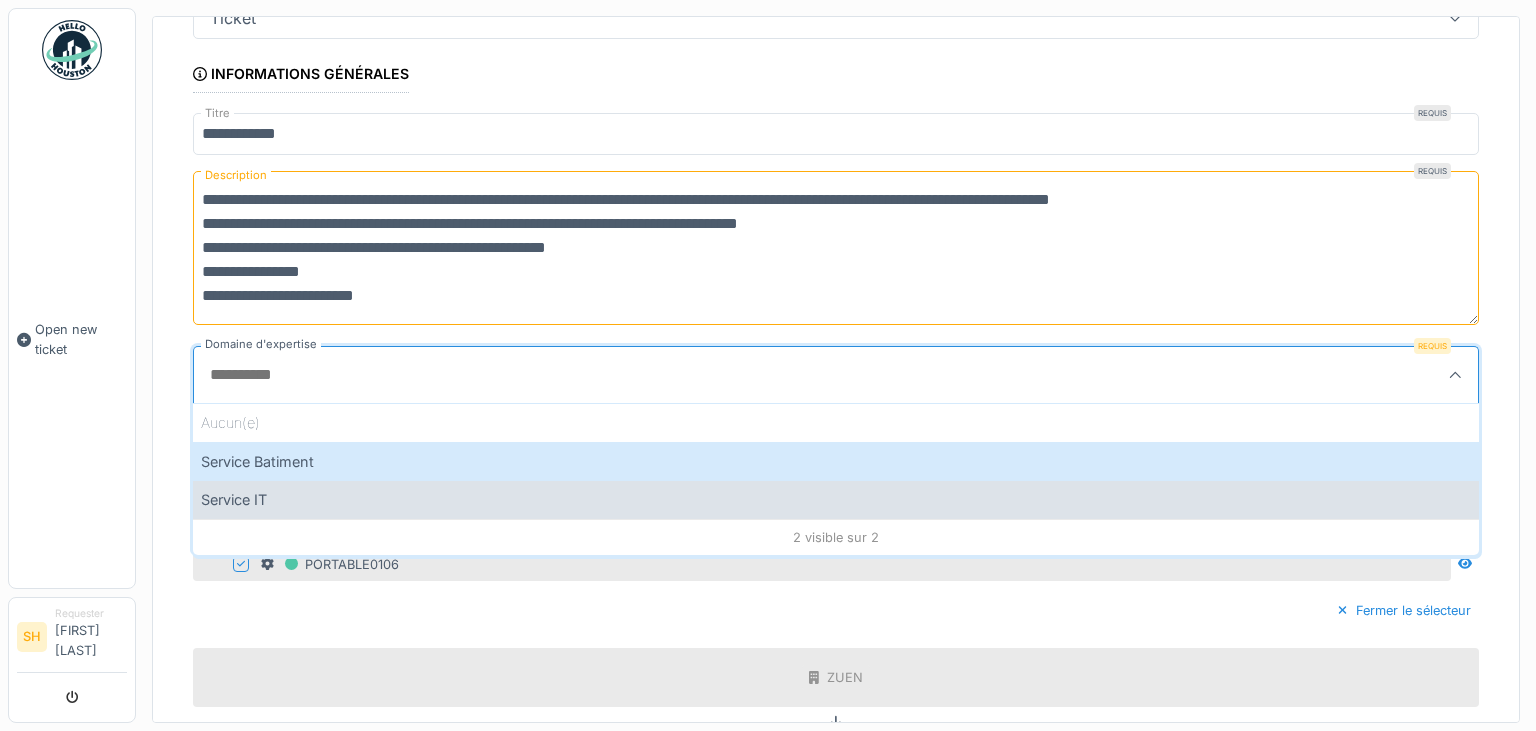 click on "Service IT" at bounding box center (836, 499) 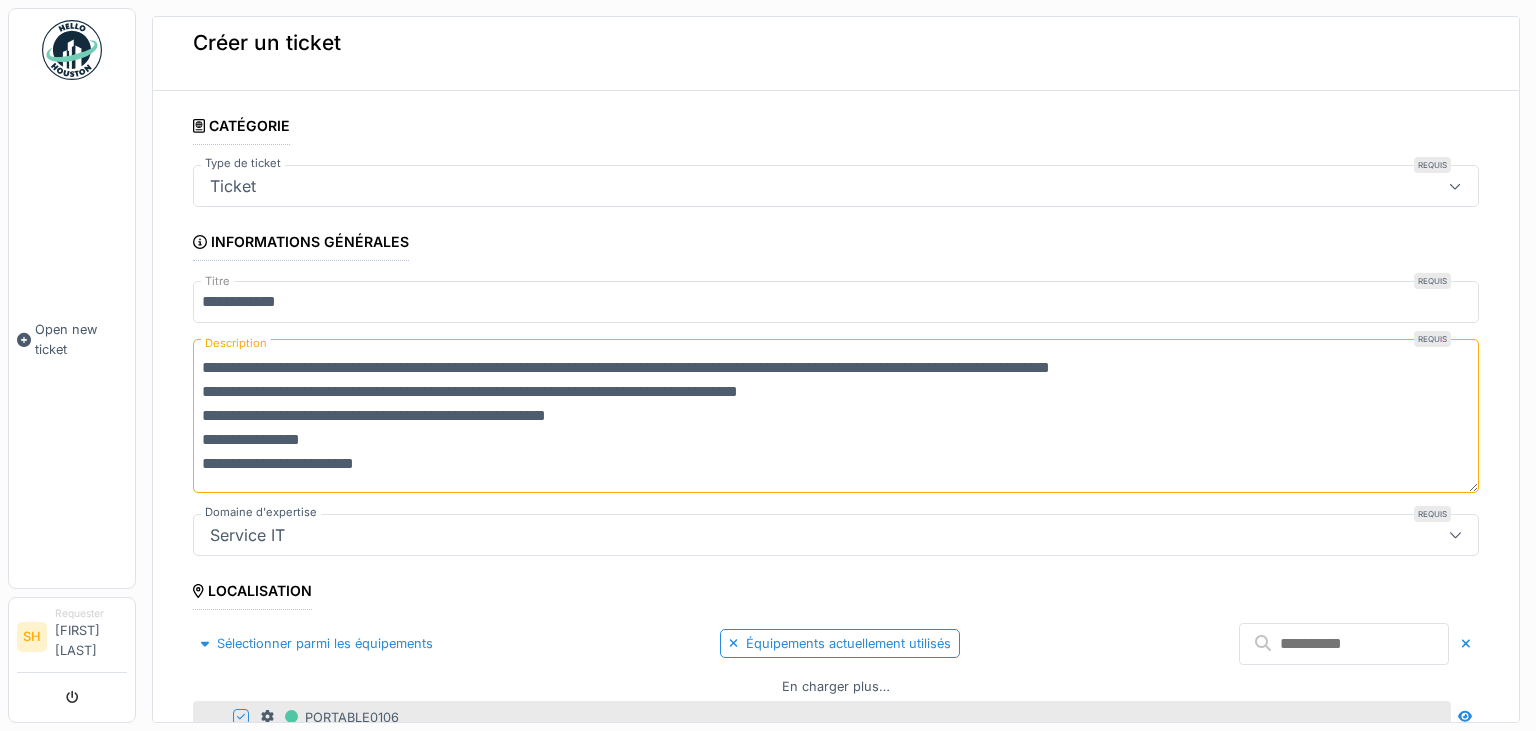 scroll, scrollTop: 0, scrollLeft: 0, axis: both 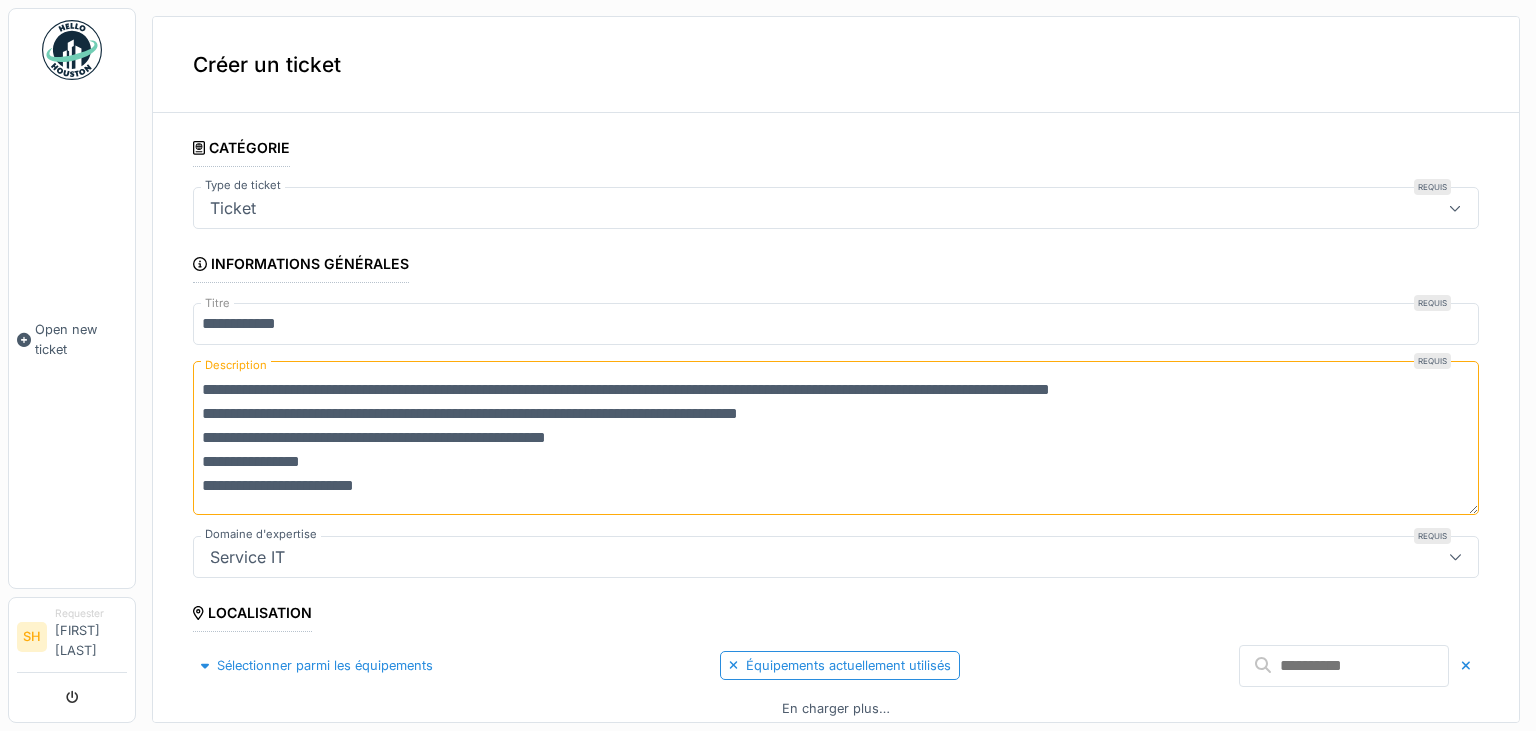 click at bounding box center (1455, 208) 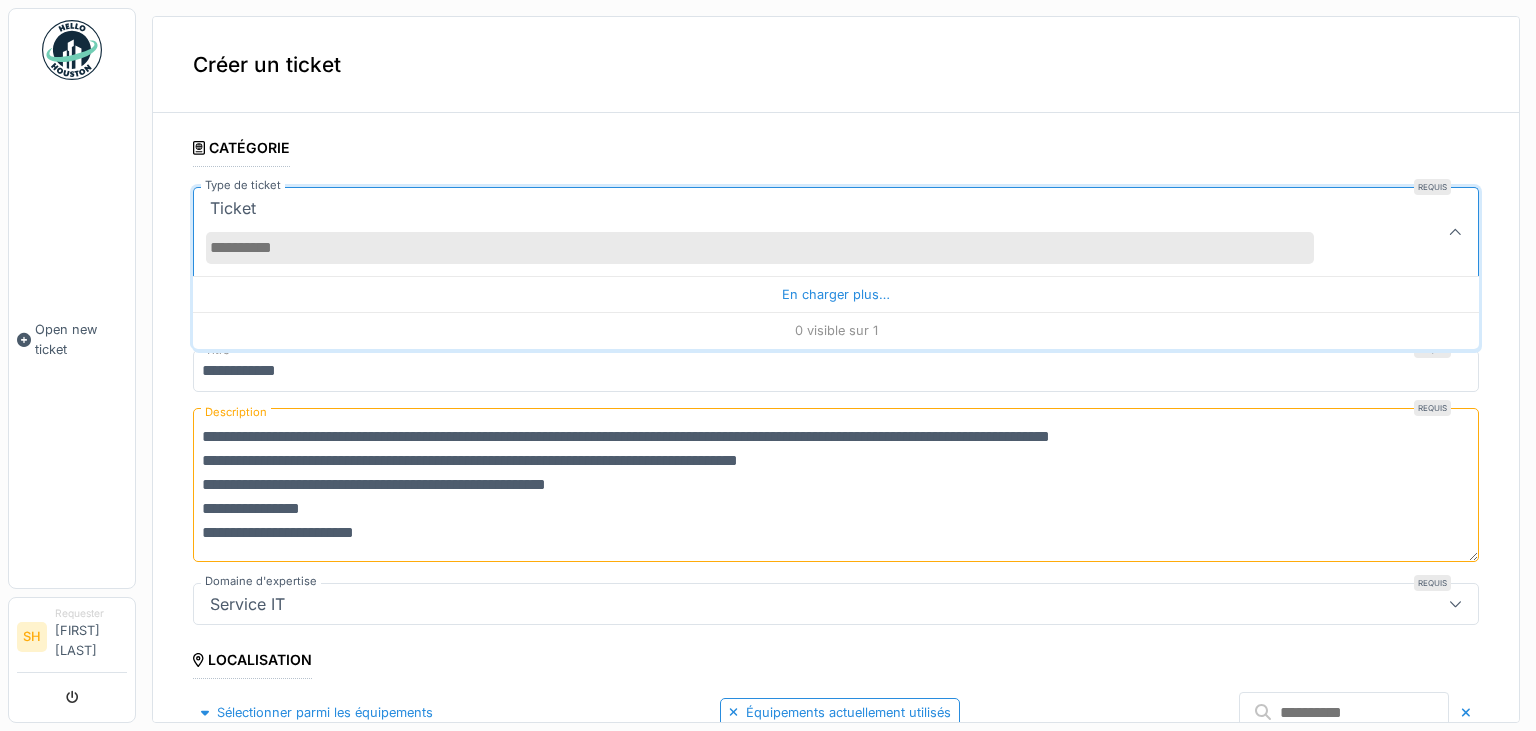 click on "**********" at bounding box center [836, 799] 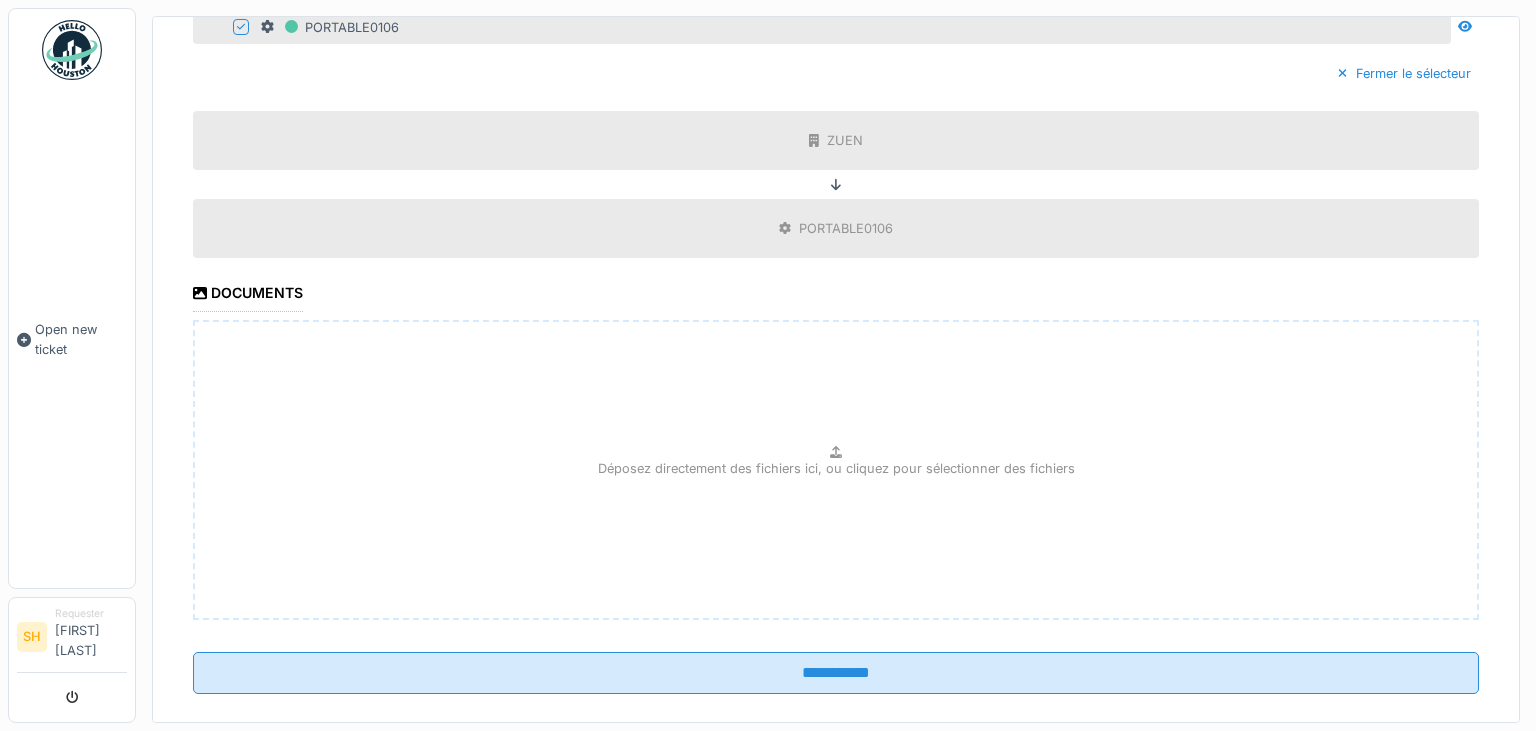 scroll, scrollTop: 732, scrollLeft: 0, axis: vertical 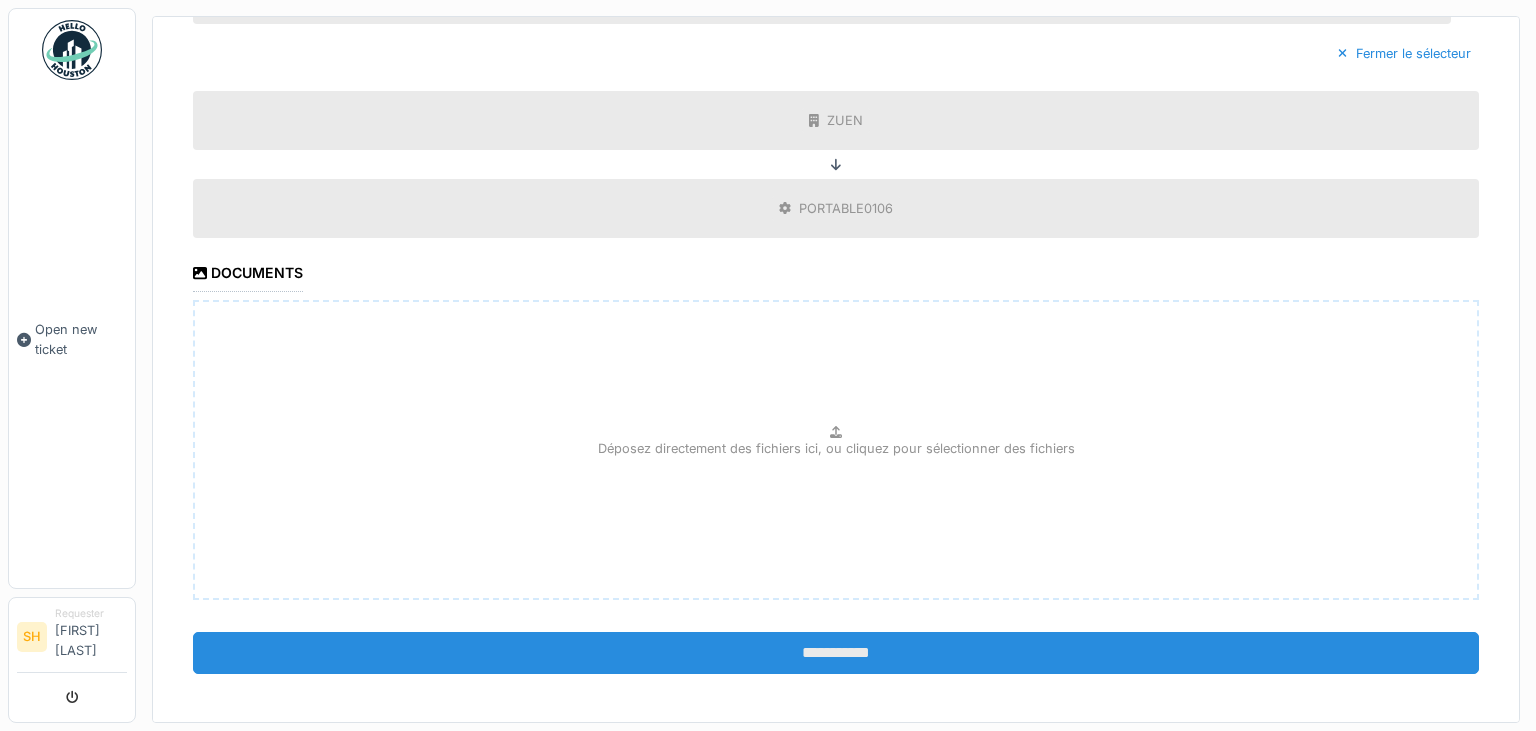 click on "**********" at bounding box center [836, 653] 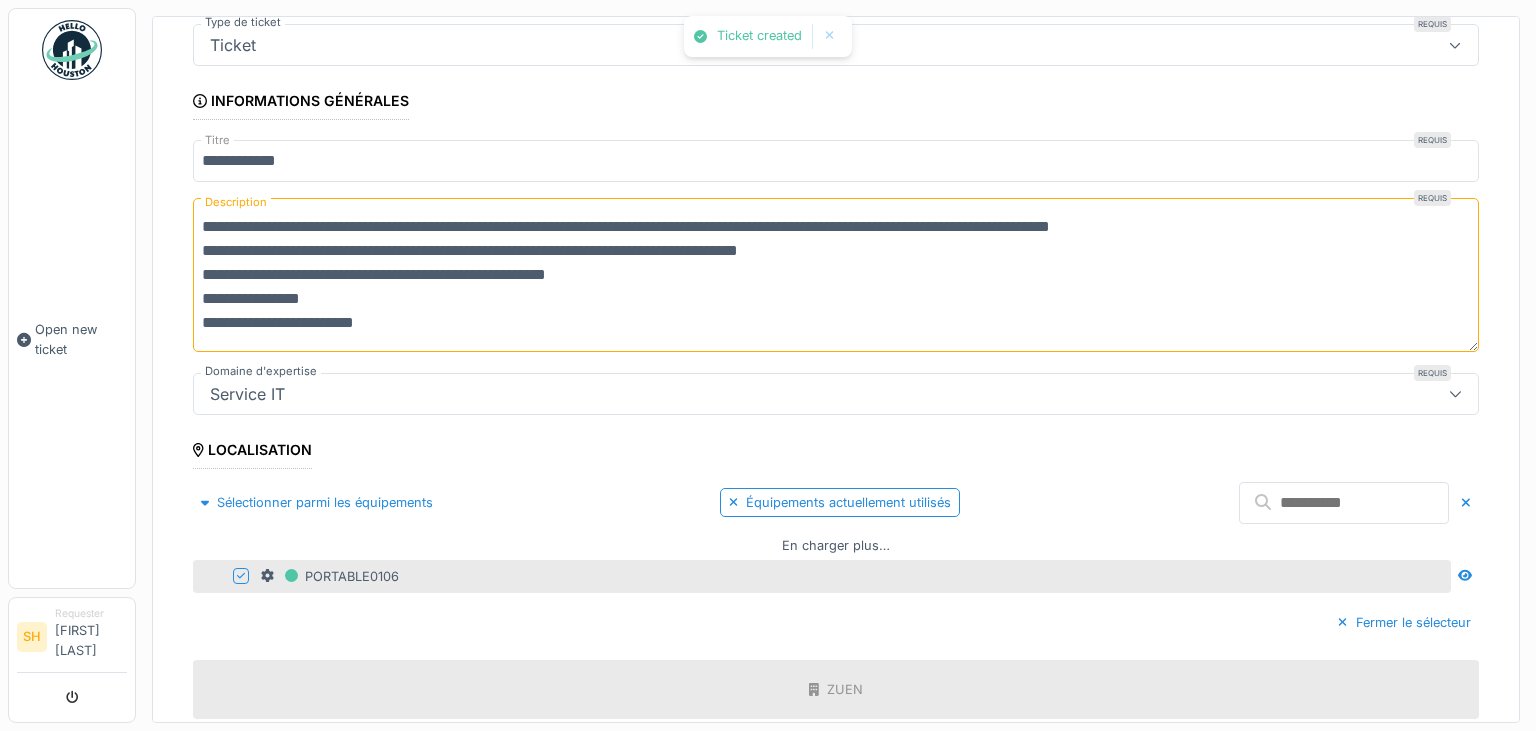 scroll, scrollTop: 0, scrollLeft: 0, axis: both 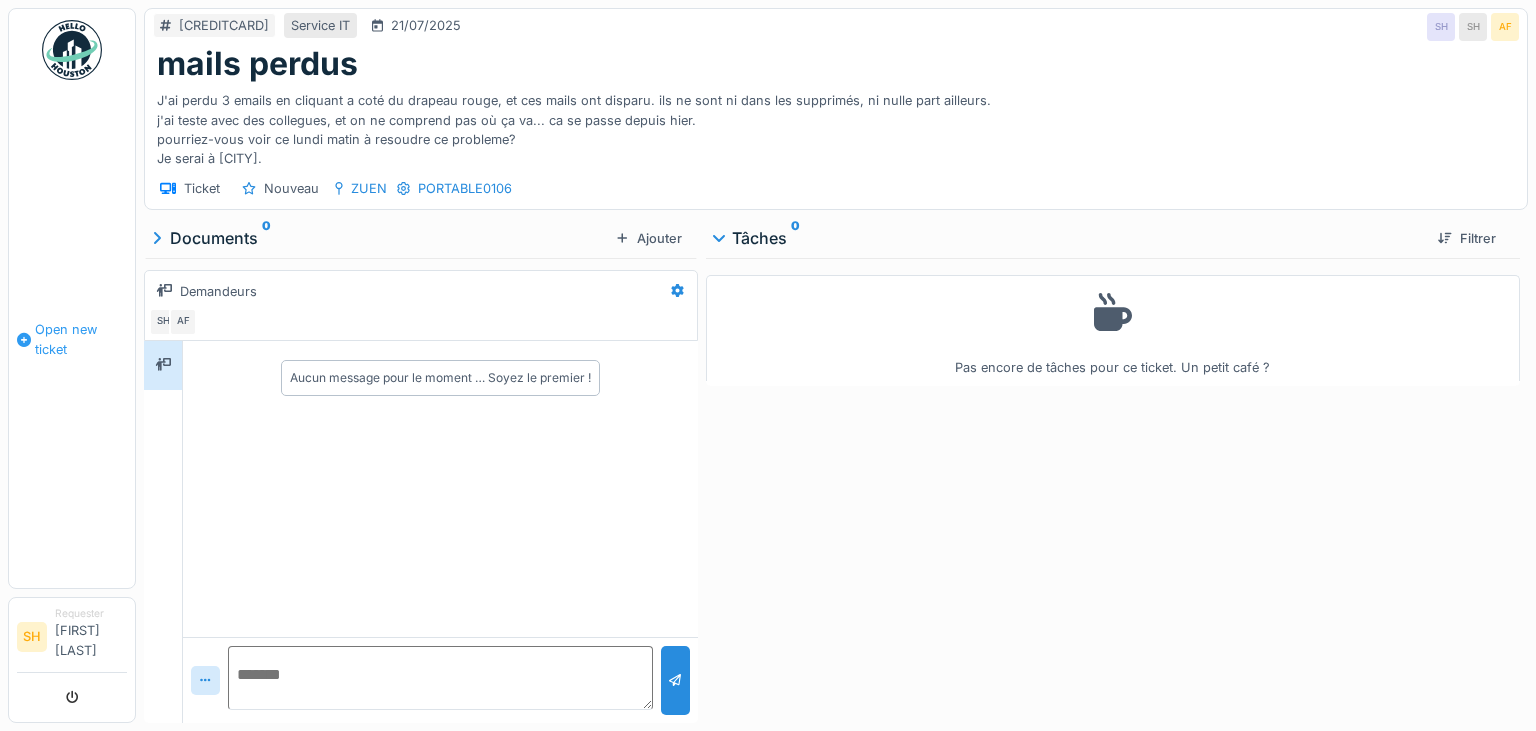 click on "Open new ticket" at bounding box center [81, 339] 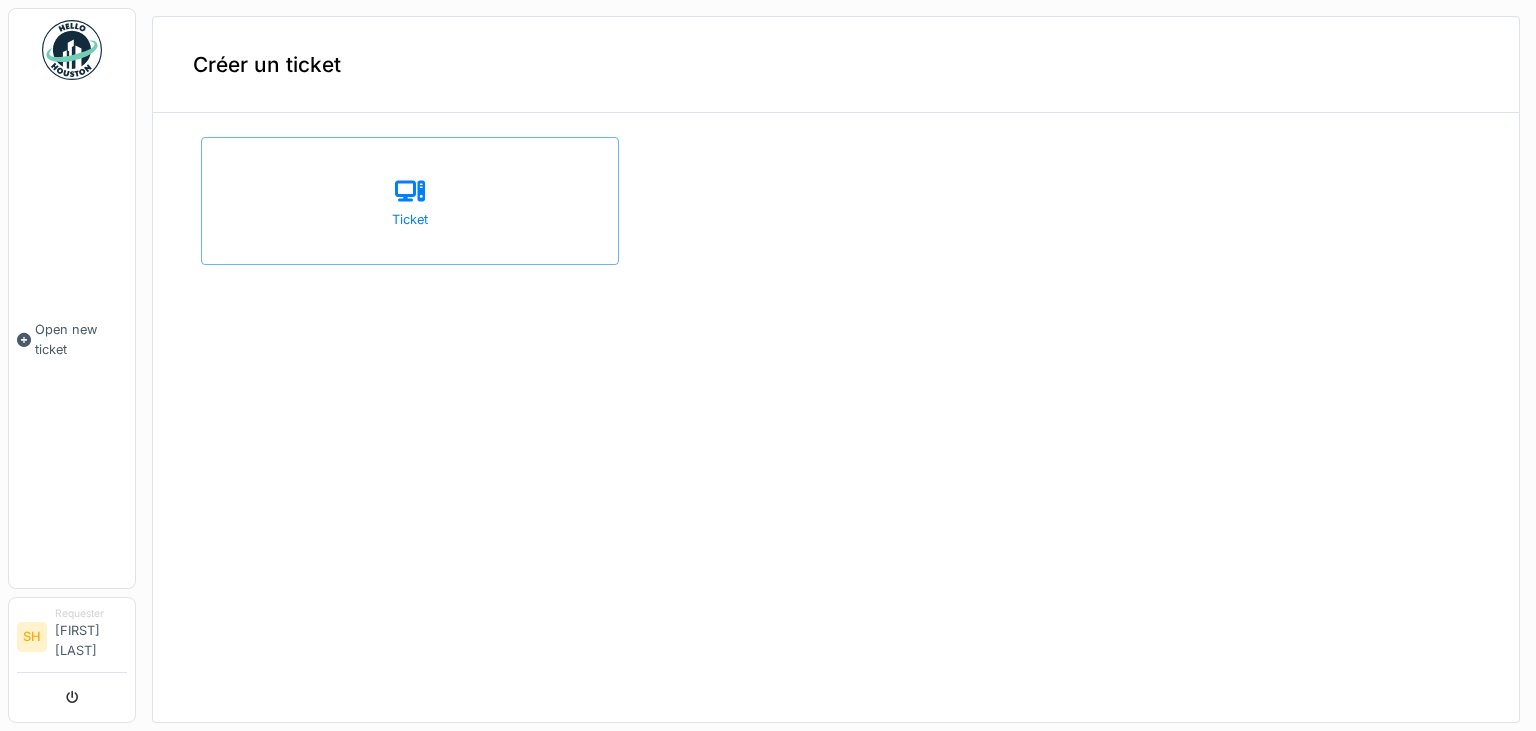 scroll, scrollTop: 0, scrollLeft: 0, axis: both 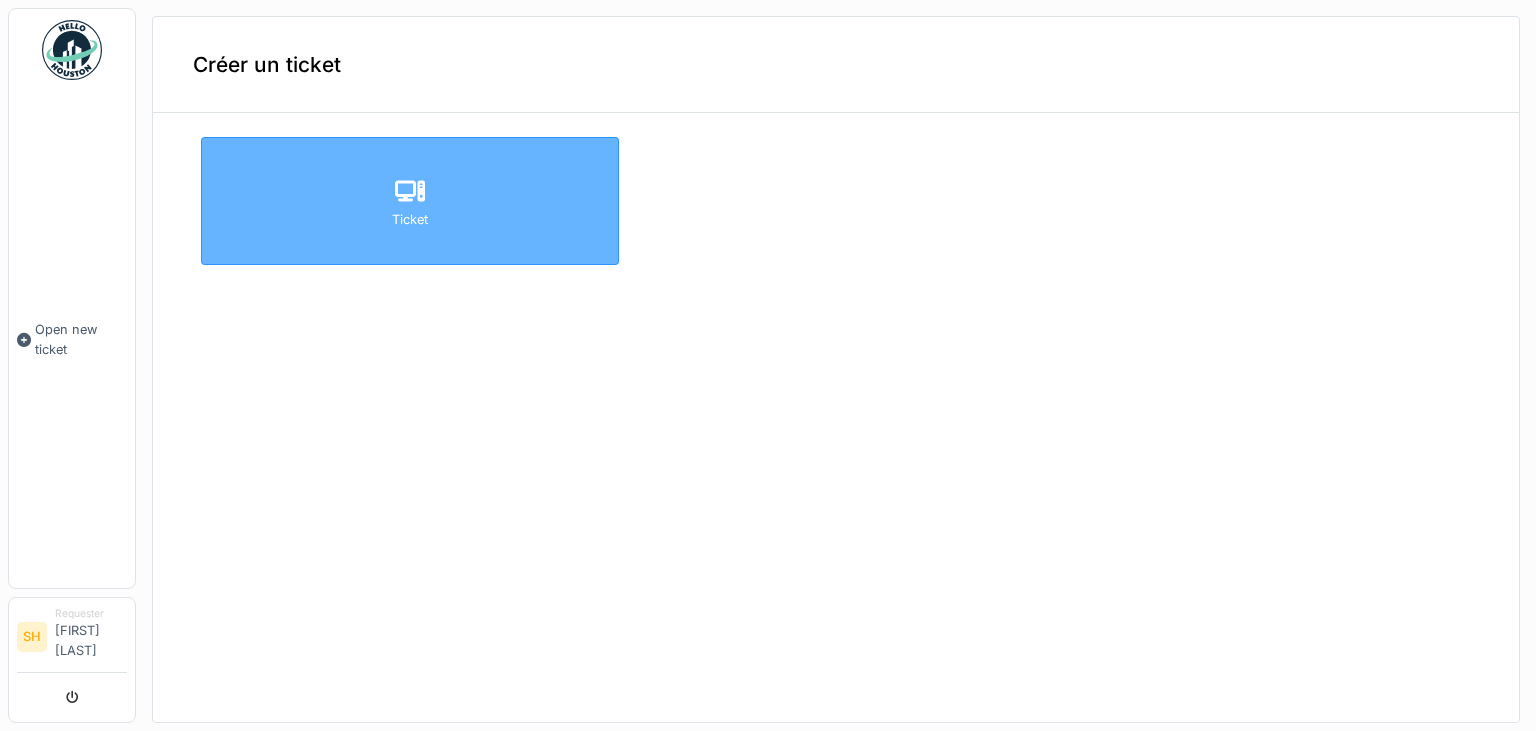 click 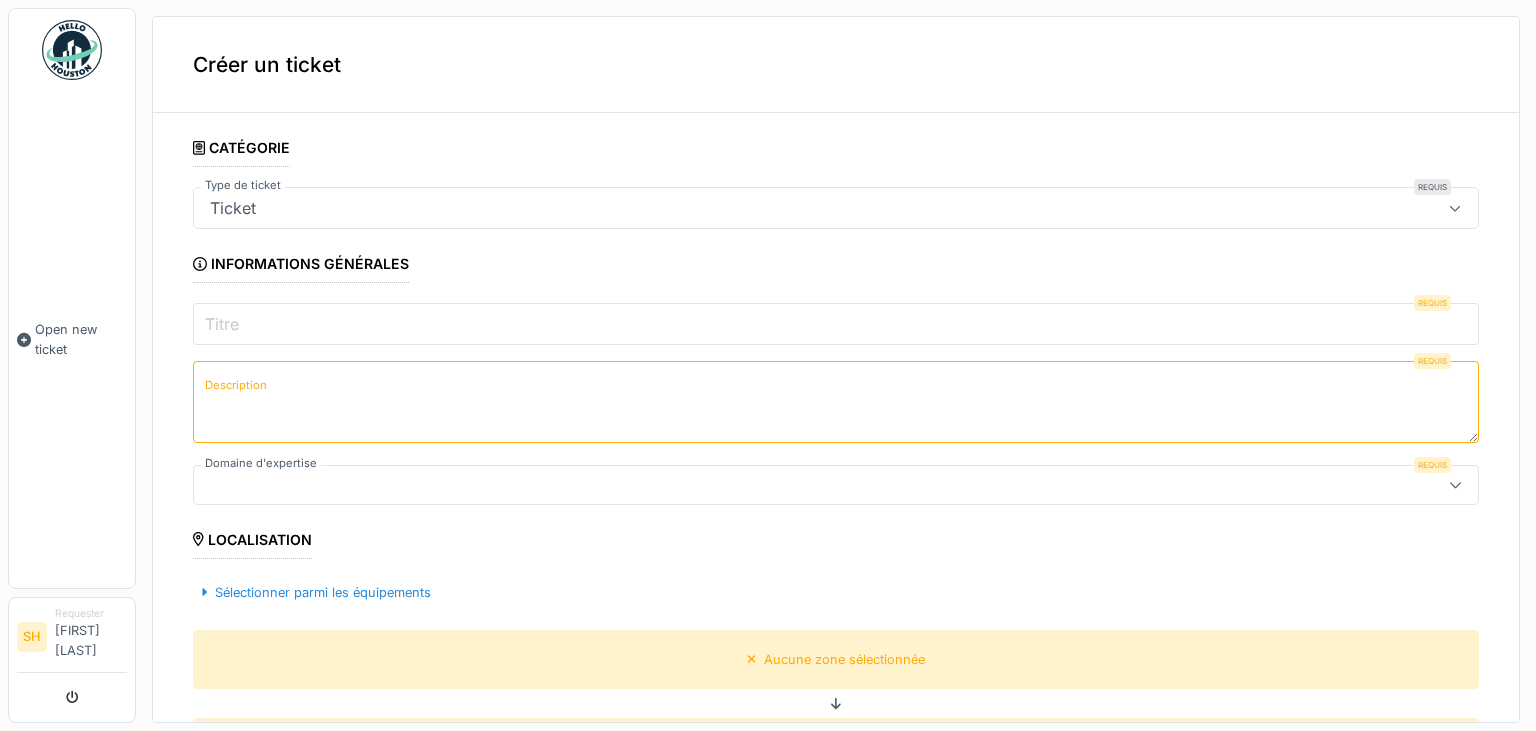 click on "Titre" at bounding box center [836, 324] 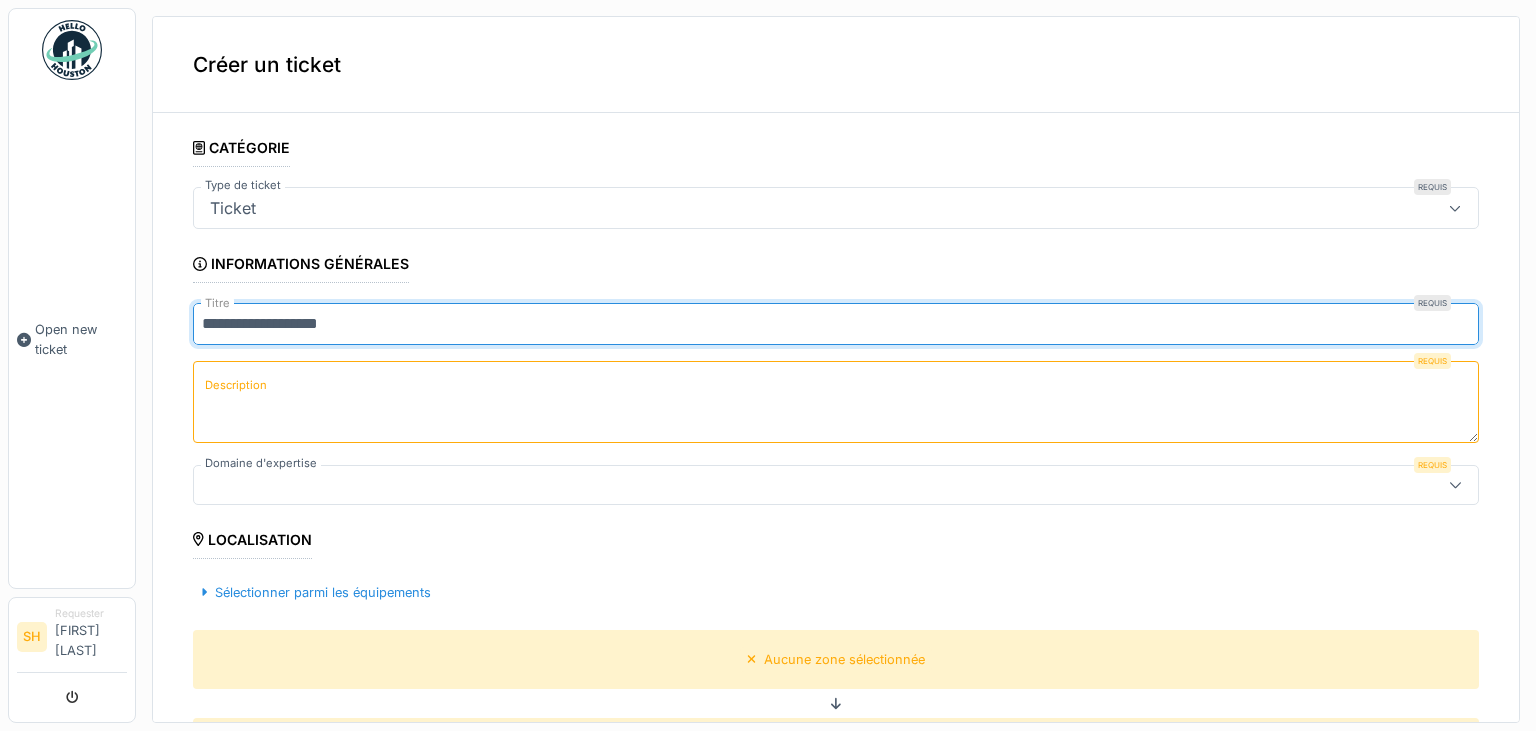 type on "**********" 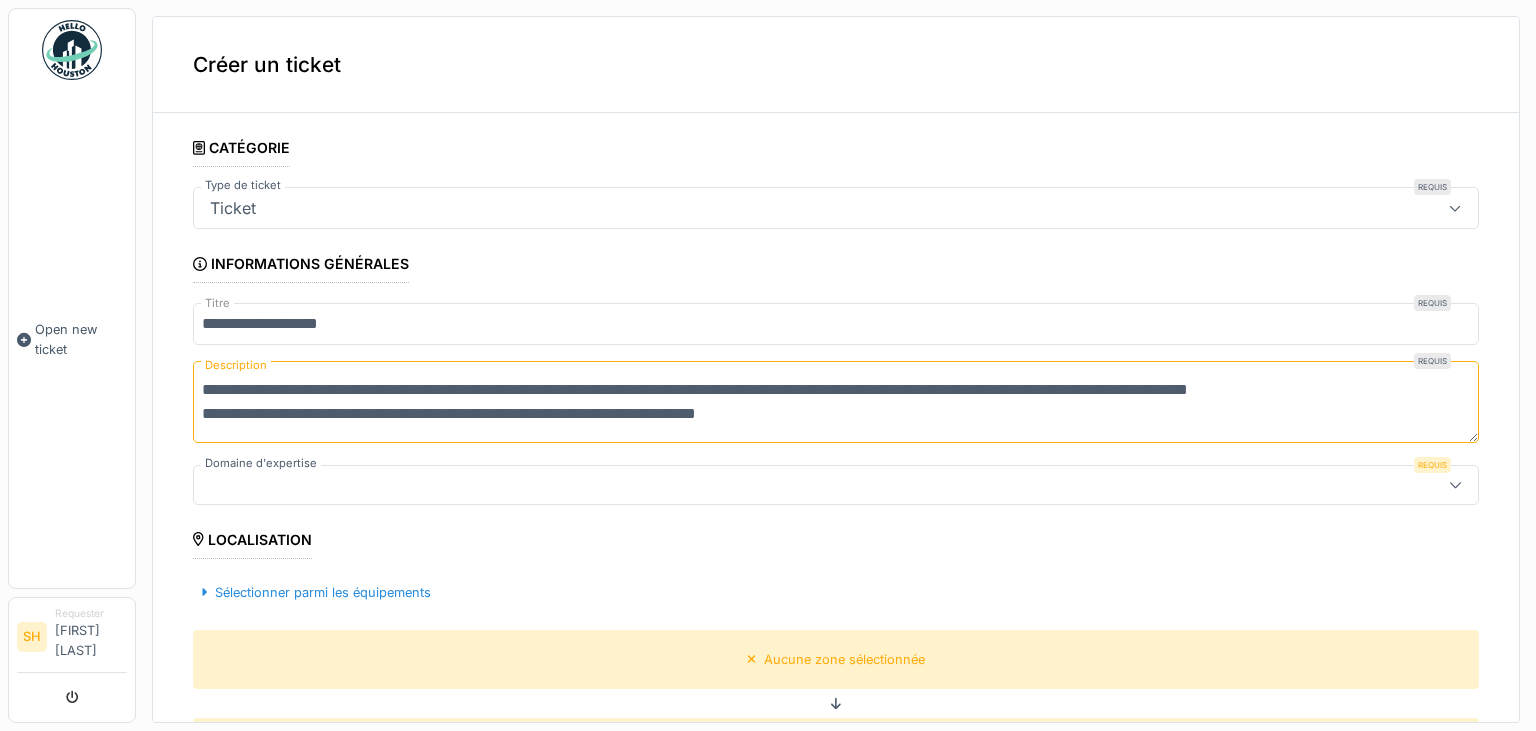 type on "**********" 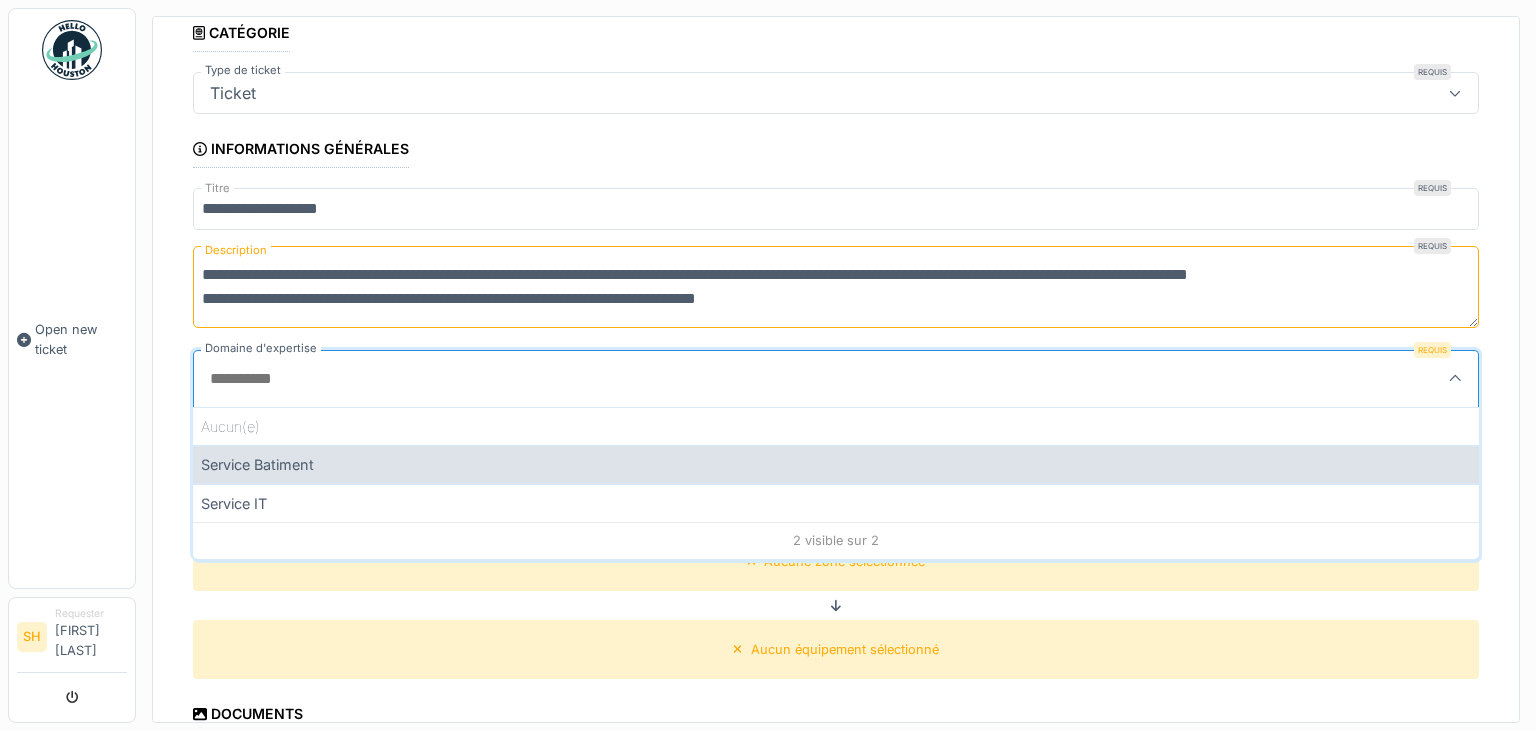 scroll, scrollTop: 118, scrollLeft: 0, axis: vertical 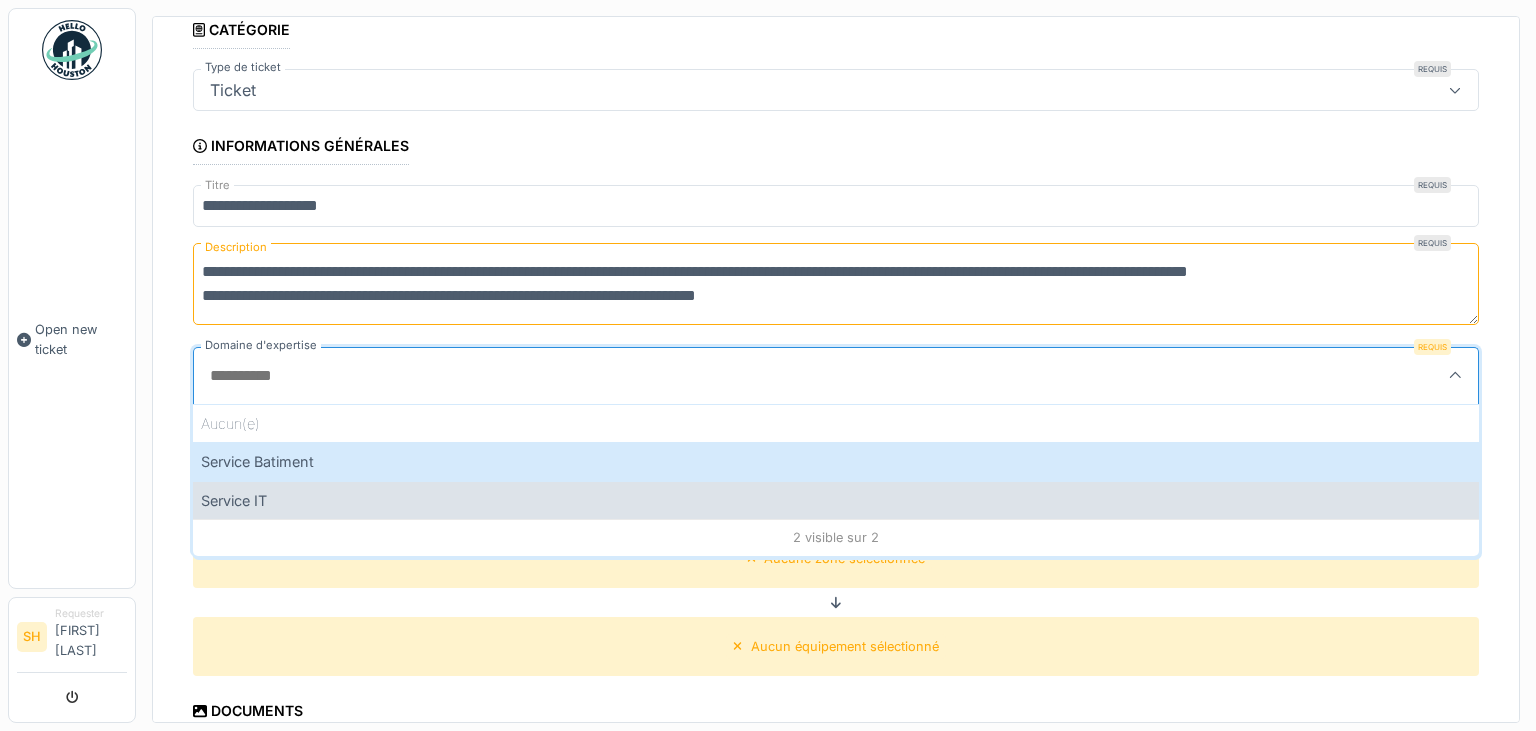 click on "Service IT" at bounding box center (836, 500) 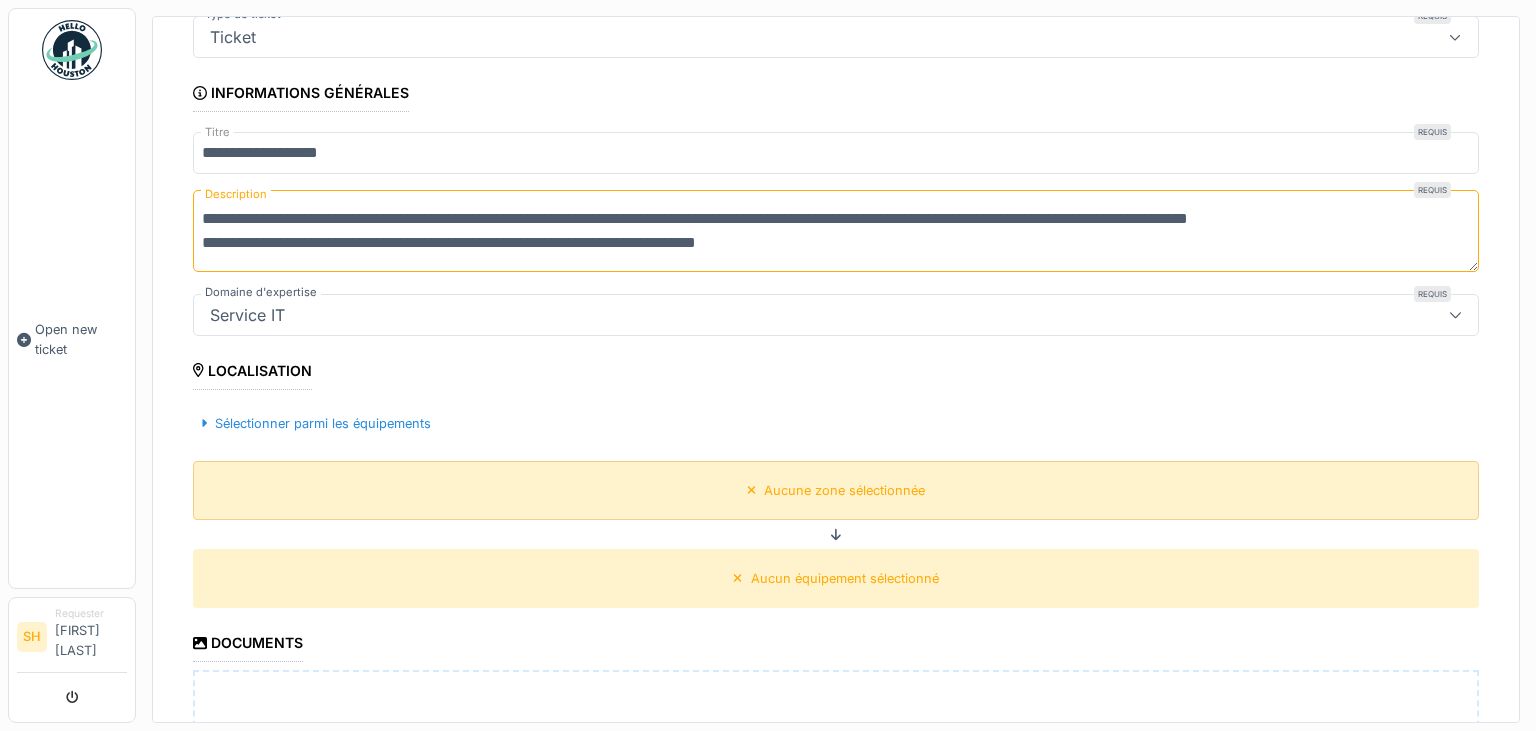 scroll, scrollTop: 214, scrollLeft: 0, axis: vertical 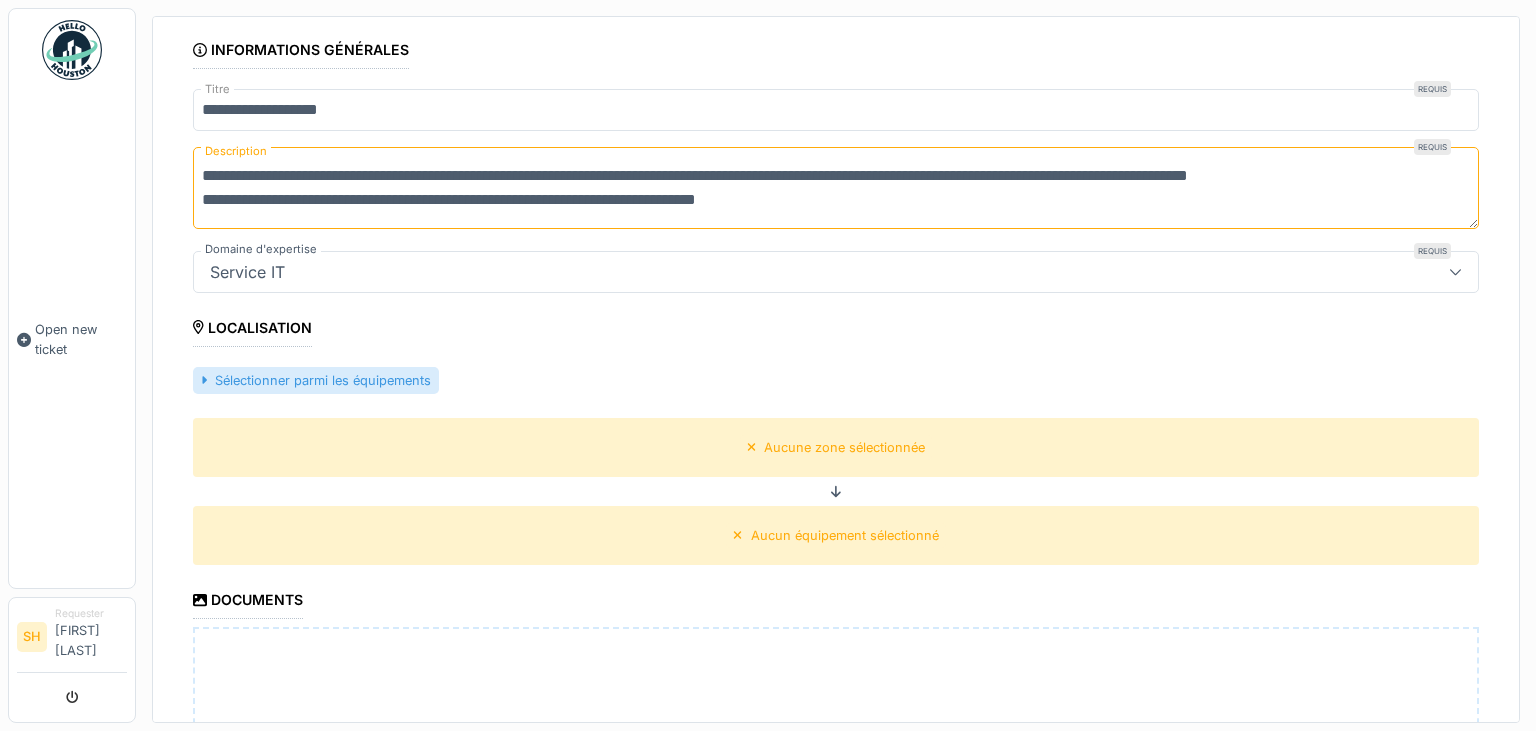 click on "Sélectionner parmi les équipements" at bounding box center [316, 380] 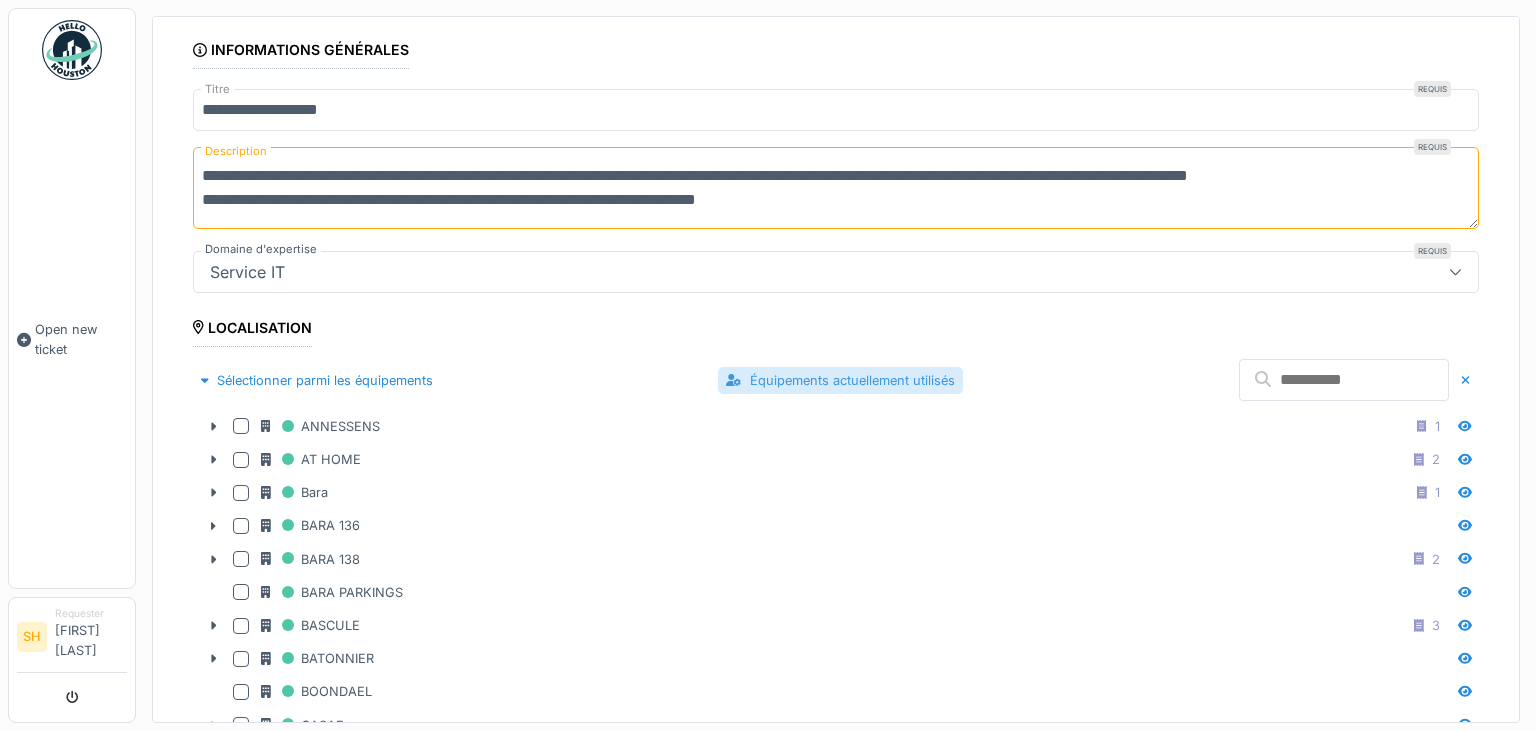 click on "Équipements actuellement utilisés" at bounding box center (840, 380) 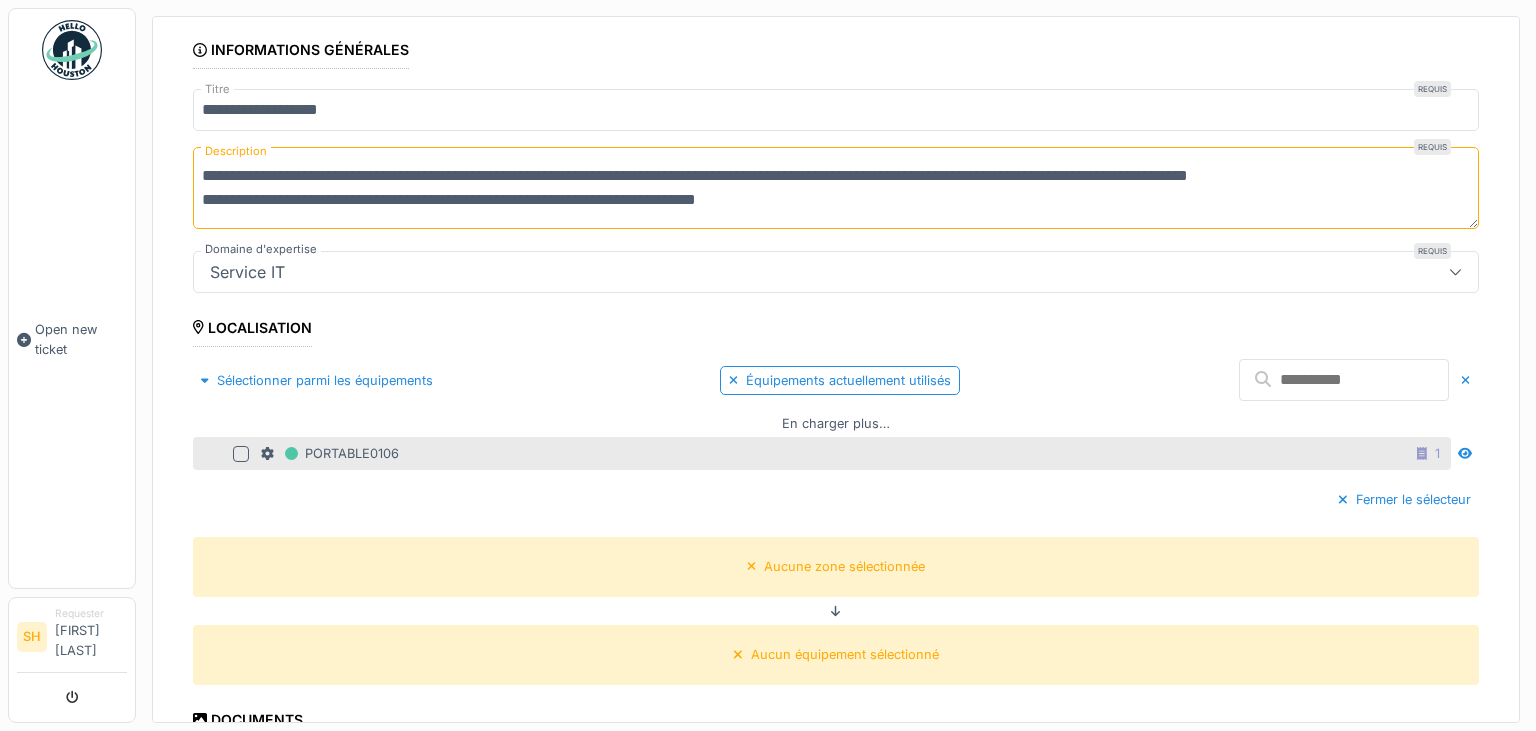 click at bounding box center [241, 454] 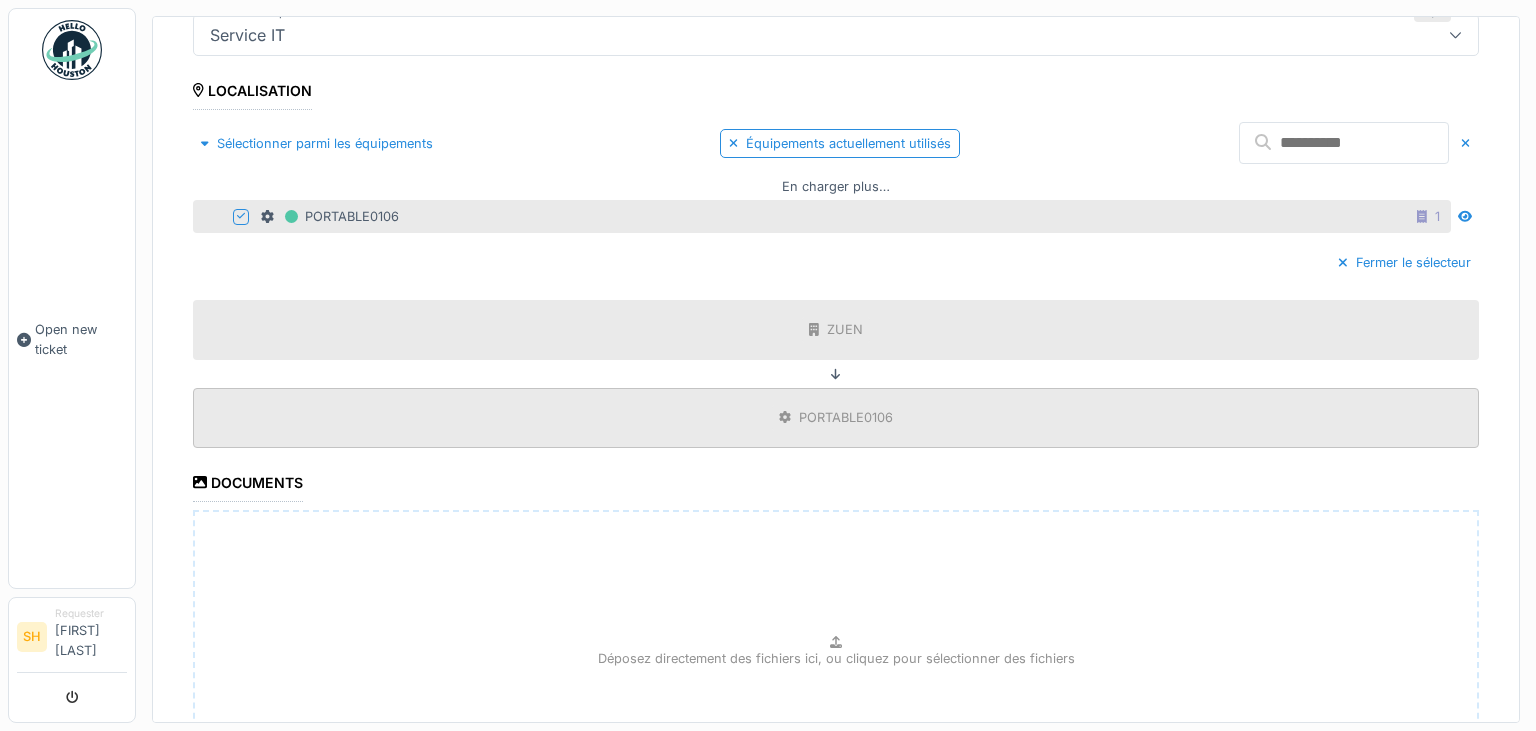 scroll, scrollTop: 660, scrollLeft: 0, axis: vertical 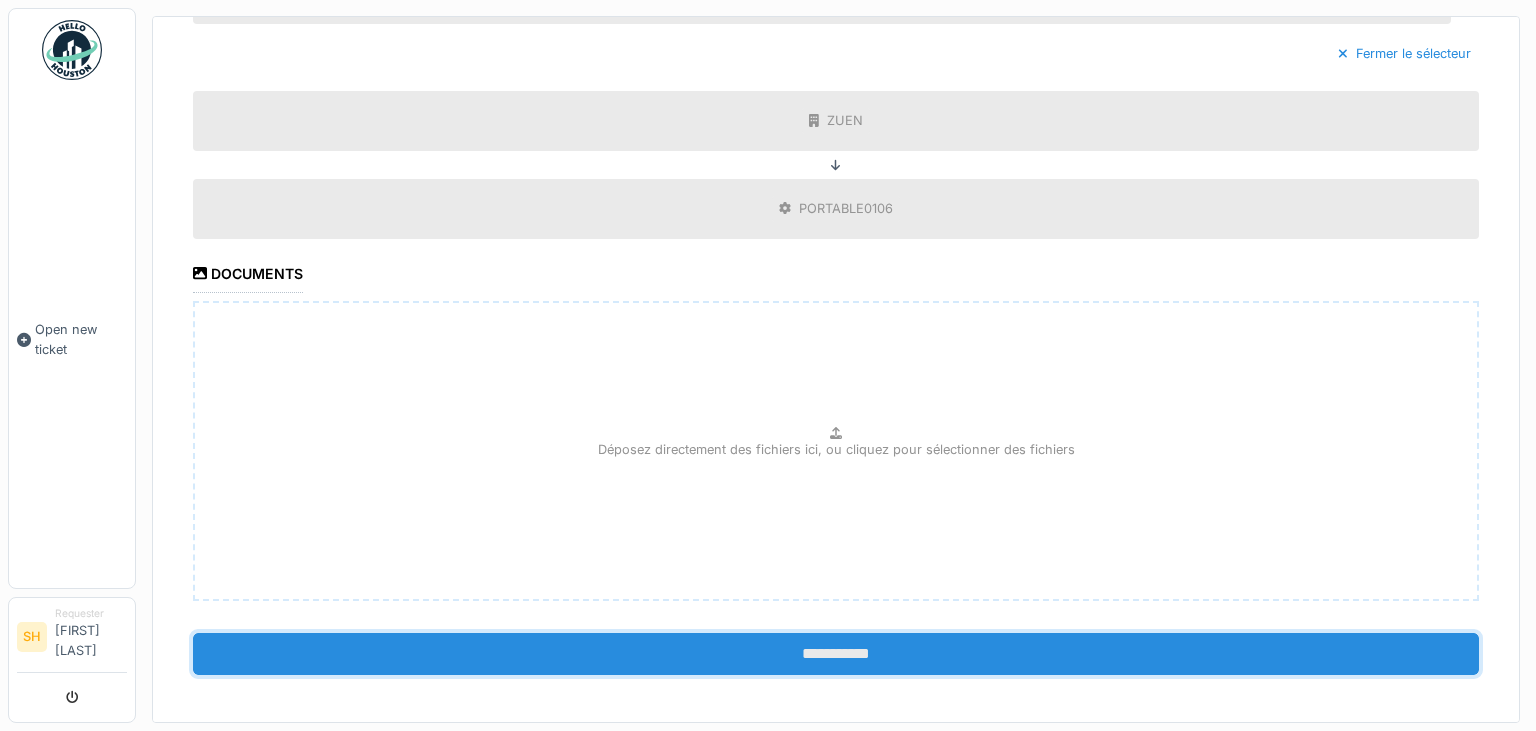 click on "**********" at bounding box center (836, 654) 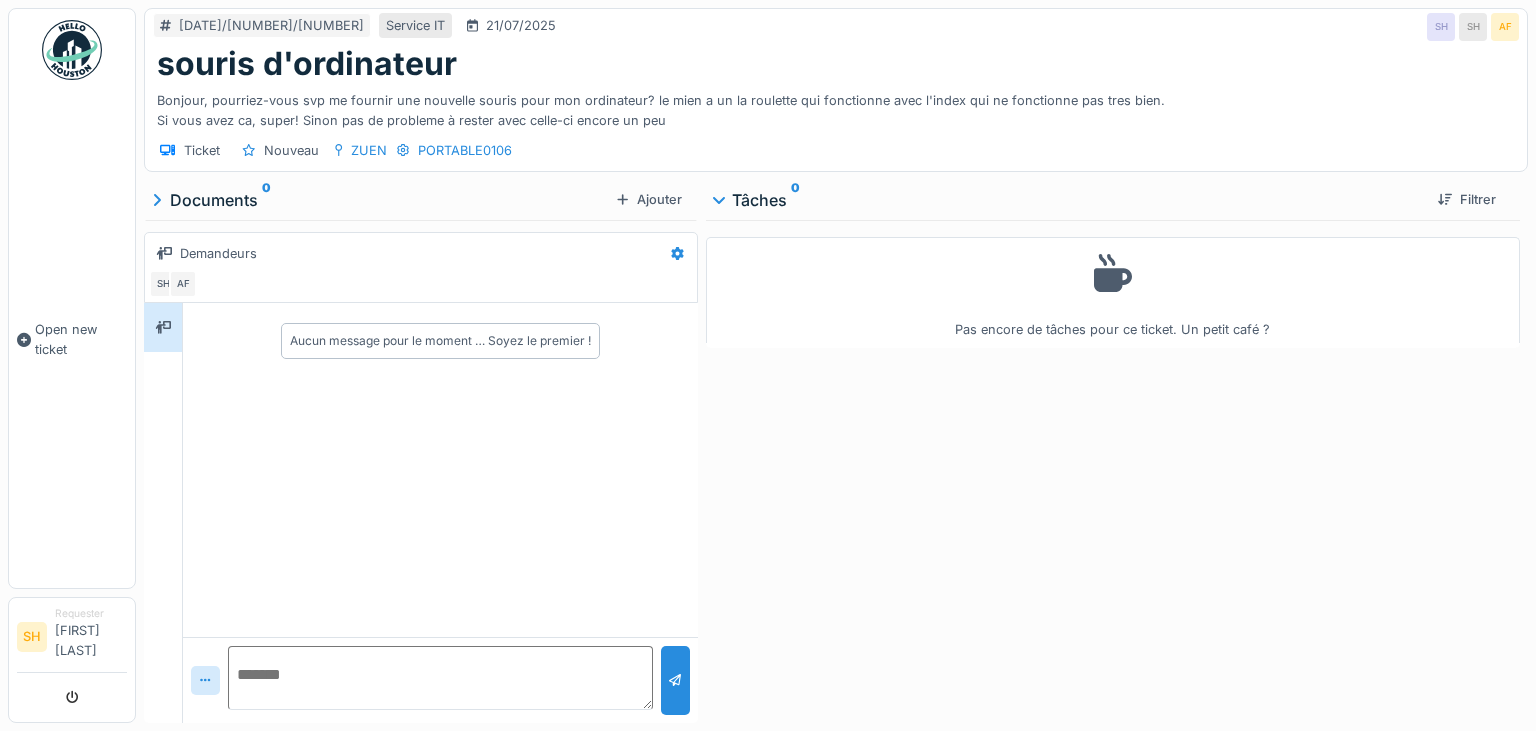 scroll, scrollTop: 0, scrollLeft: 0, axis: both 